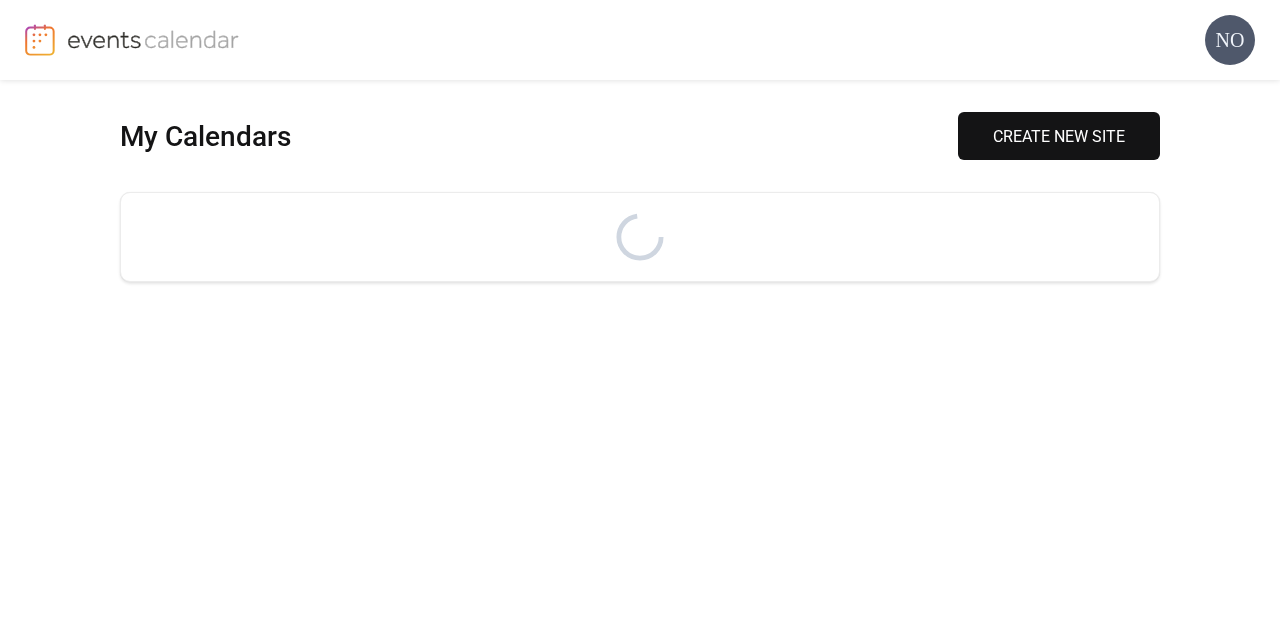 scroll, scrollTop: 0, scrollLeft: 0, axis: both 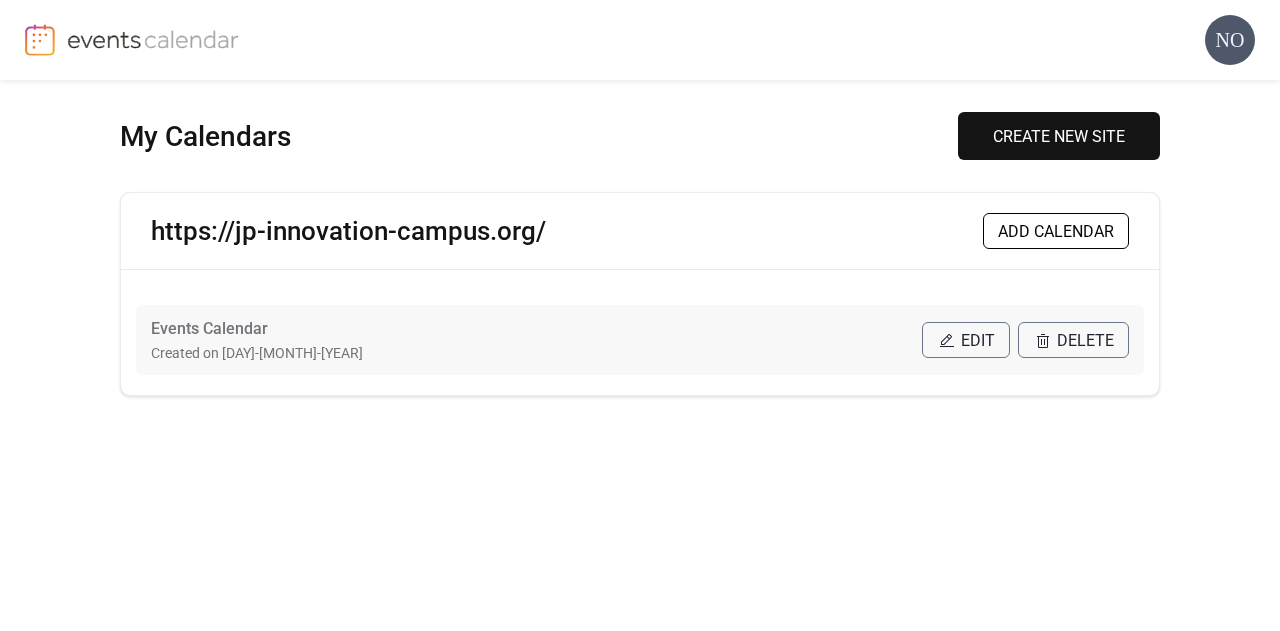 click on "Edit" at bounding box center (978, 341) 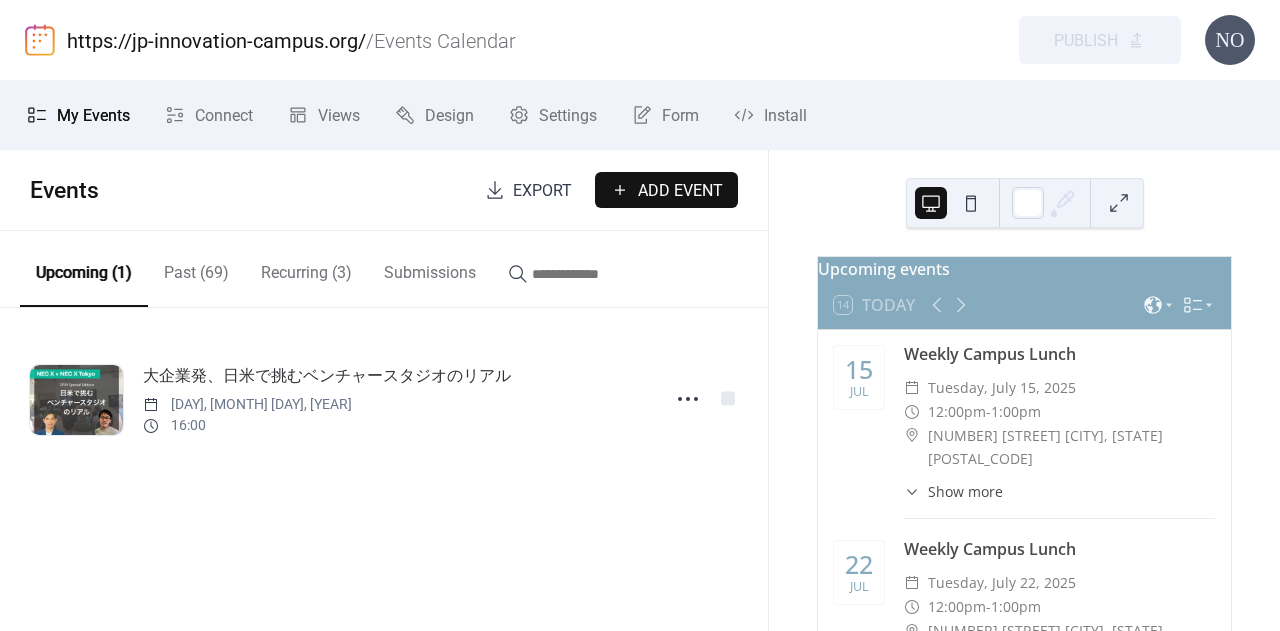 click on "Add Event" at bounding box center [680, 191] 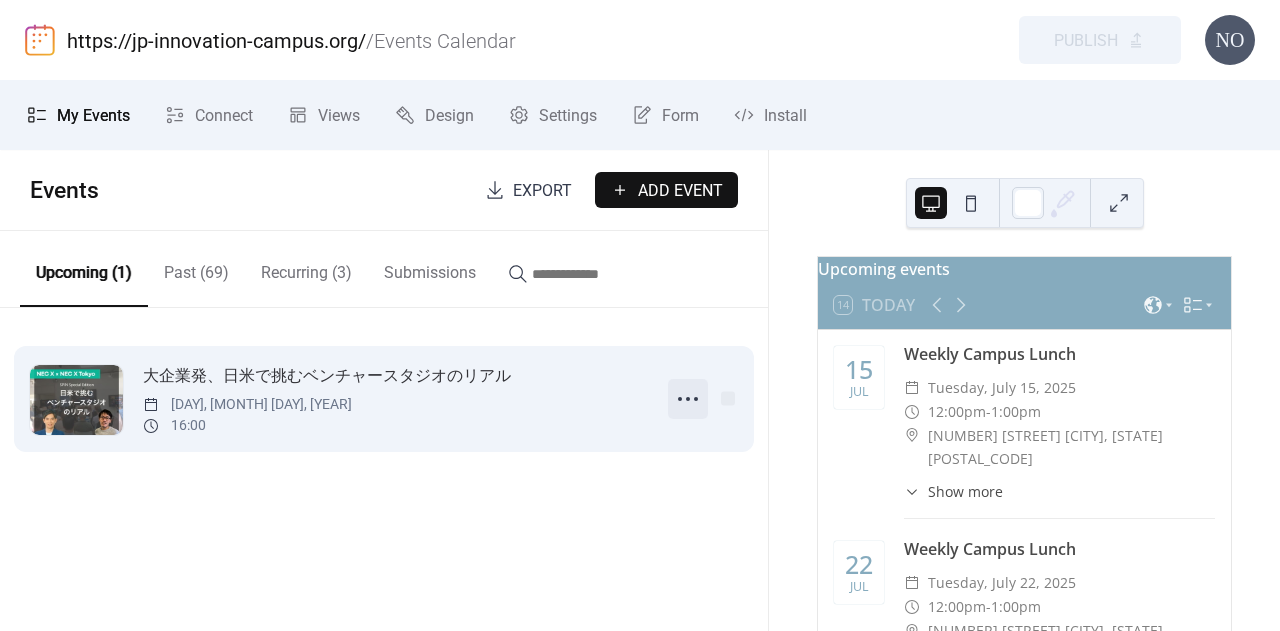 click 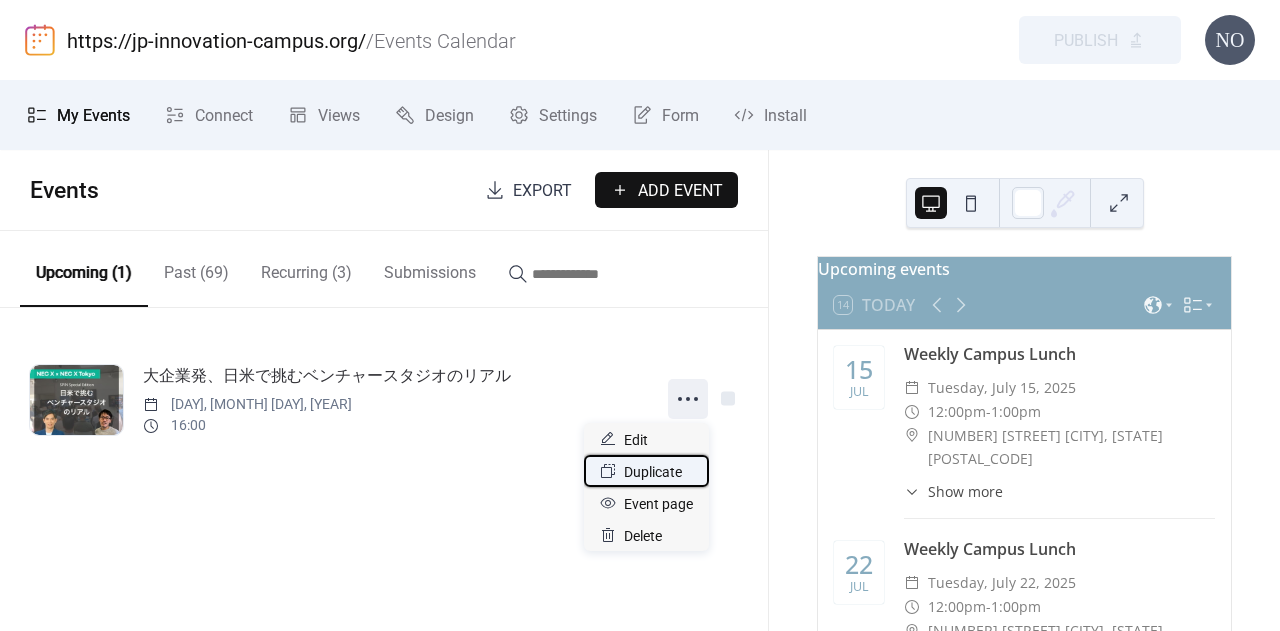 click on "Duplicate" at bounding box center (653, 472) 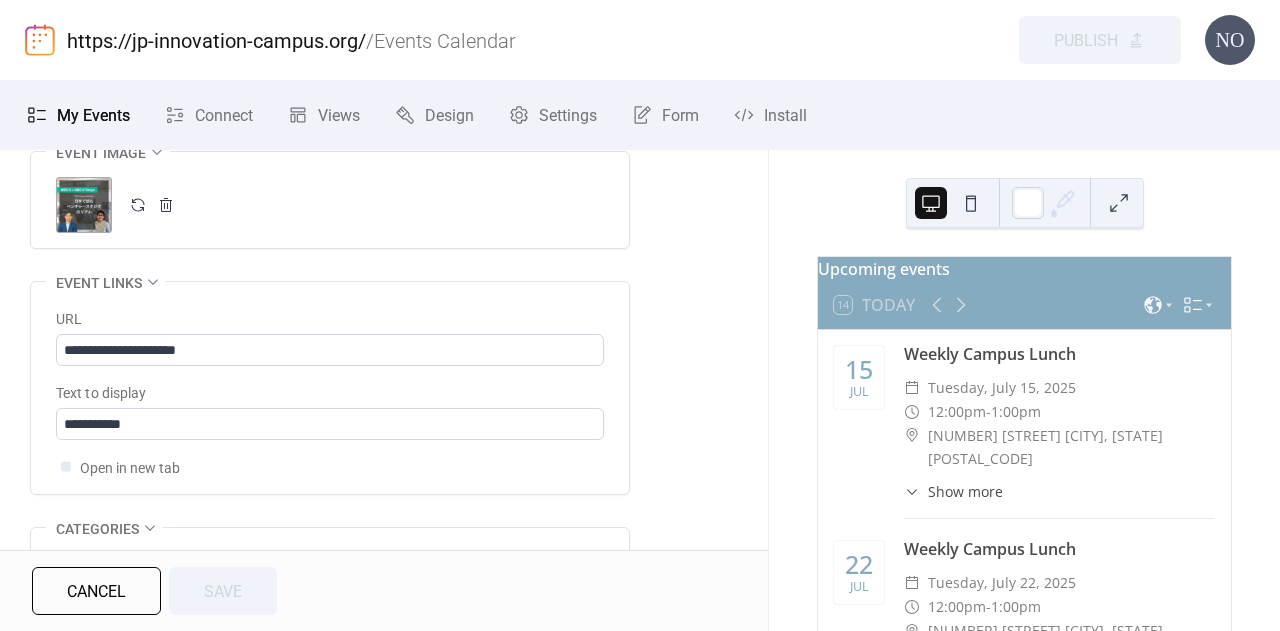 scroll, scrollTop: 1121, scrollLeft: 0, axis: vertical 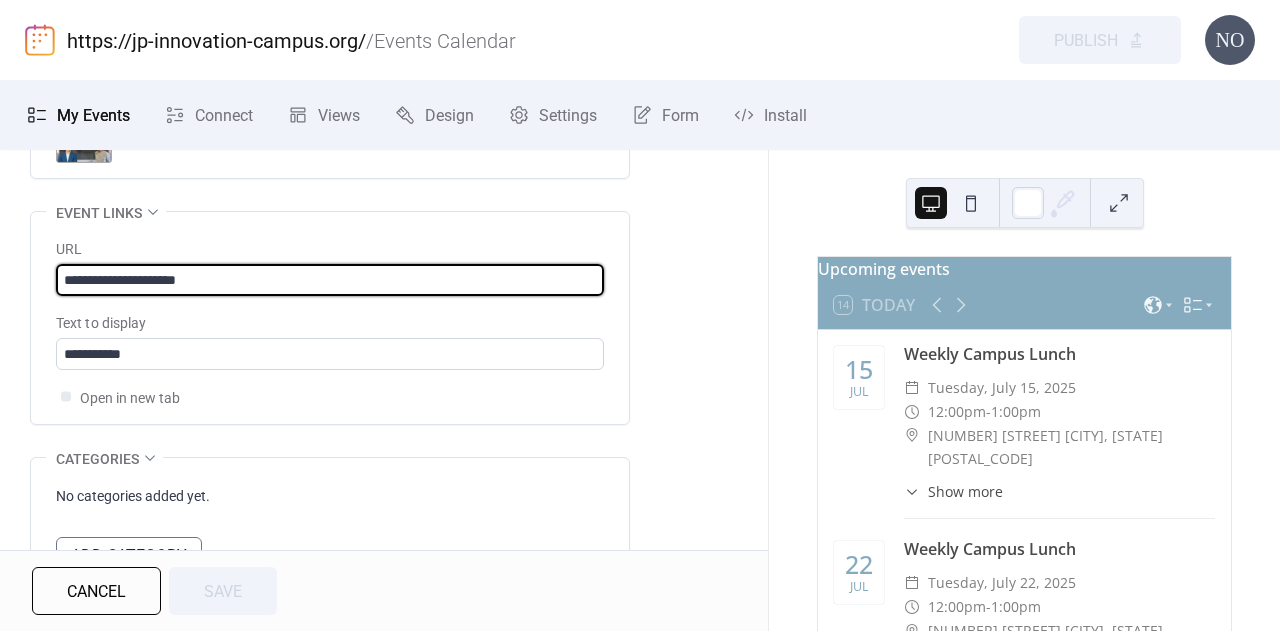 drag, startPoint x: 239, startPoint y: 275, endPoint x: 0, endPoint y: 257, distance: 239.67686 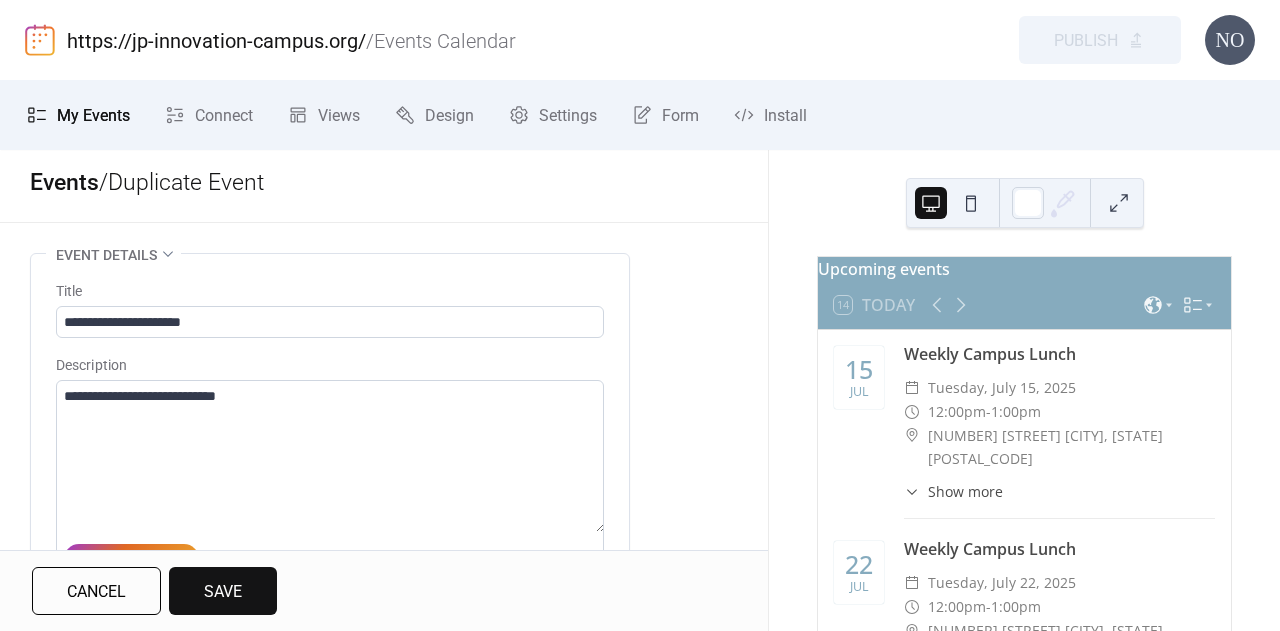 scroll, scrollTop: 0, scrollLeft: 0, axis: both 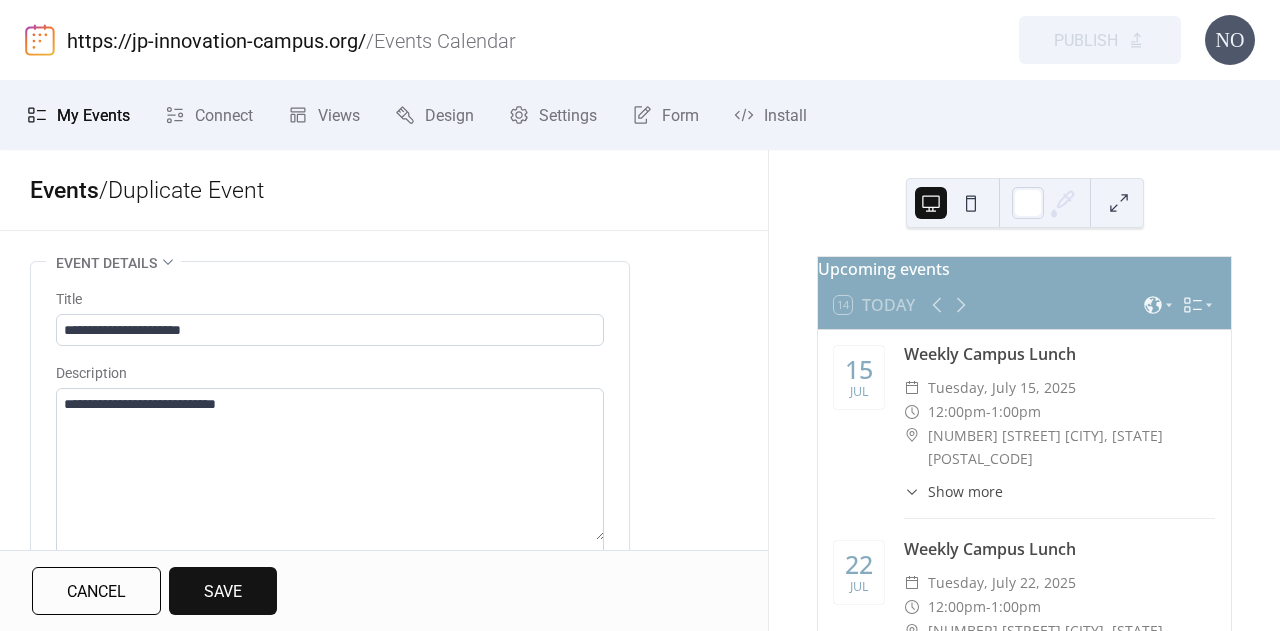 type on "**********" 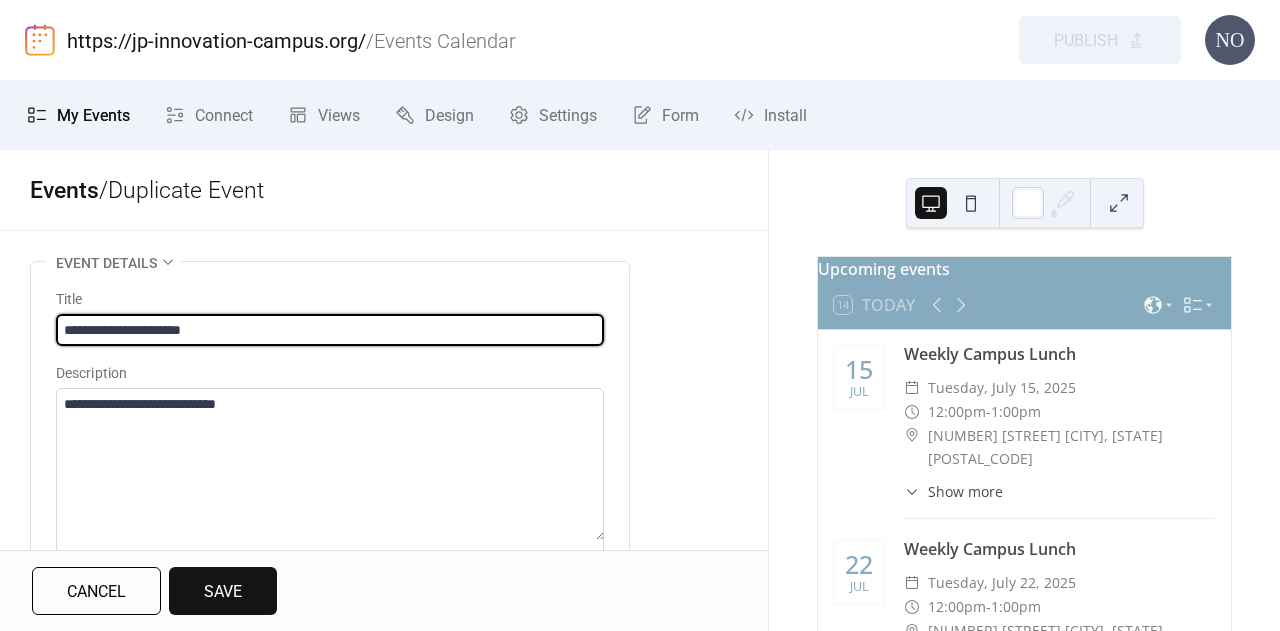 drag, startPoint x: 474, startPoint y: 332, endPoint x: 0, endPoint y: 328, distance: 474.01688 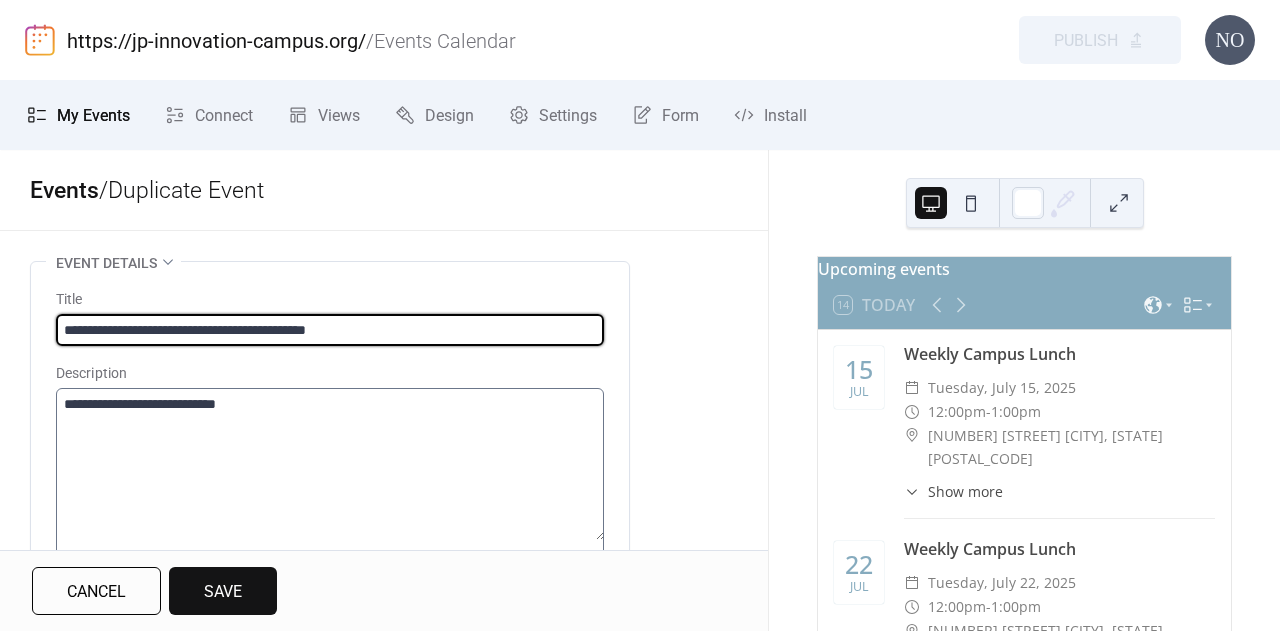 type on "**********" 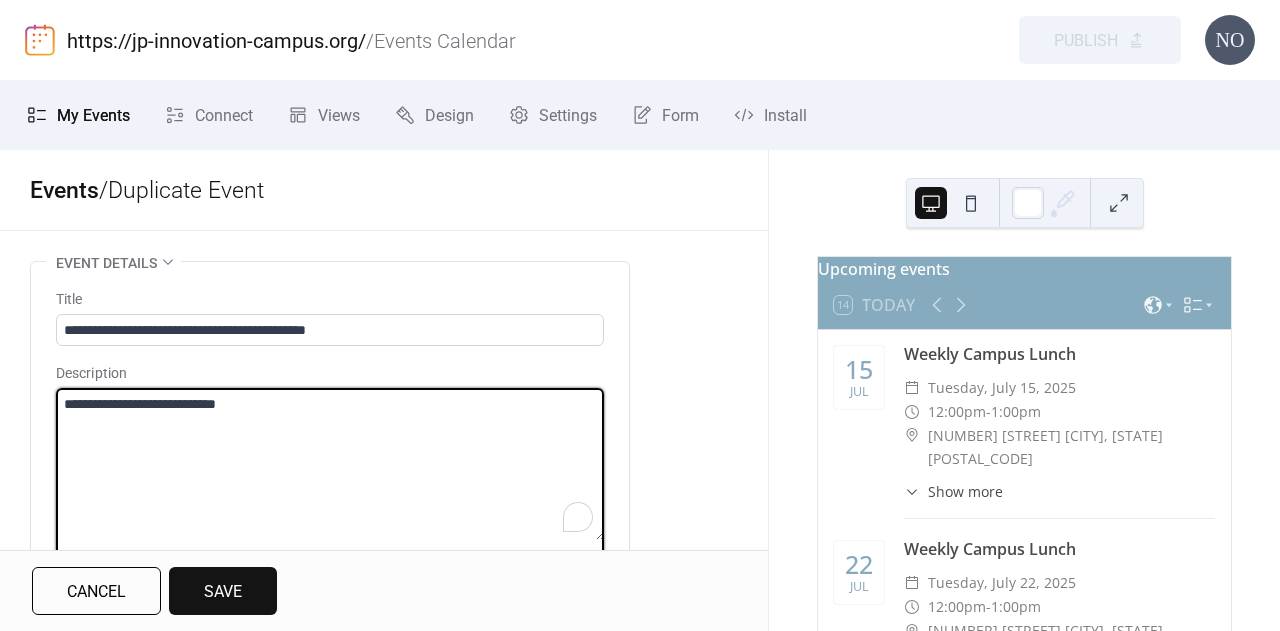 drag, startPoint x: 275, startPoint y: 411, endPoint x: 134, endPoint y: 399, distance: 141.50972 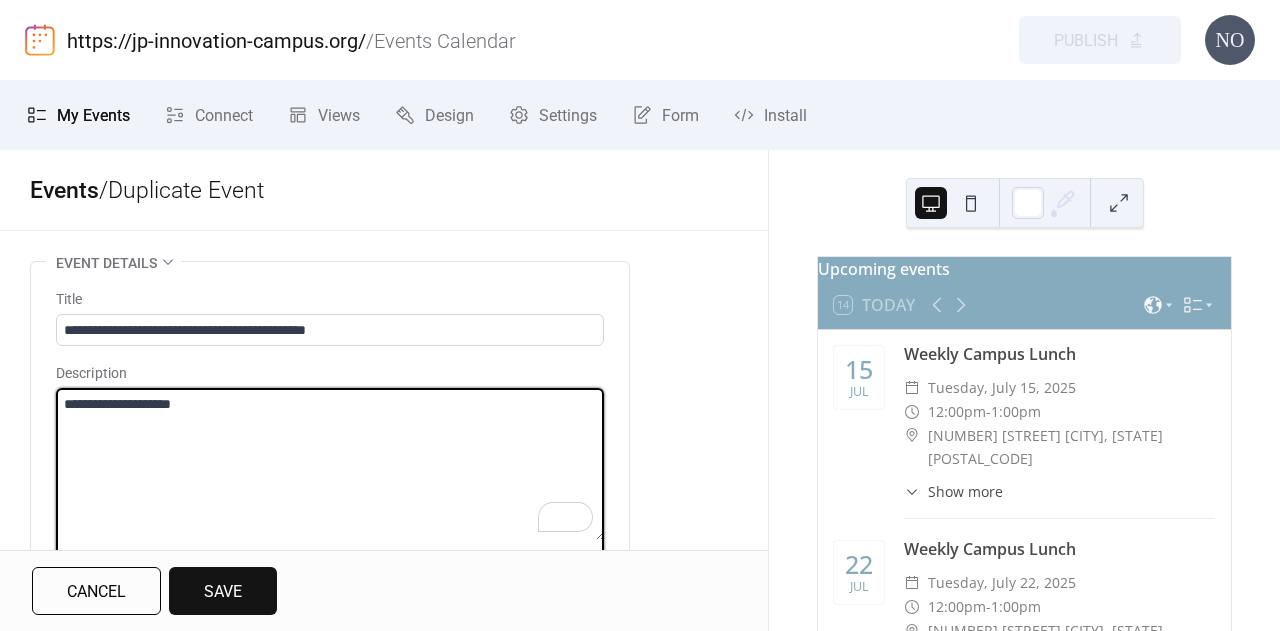 type on "**********" 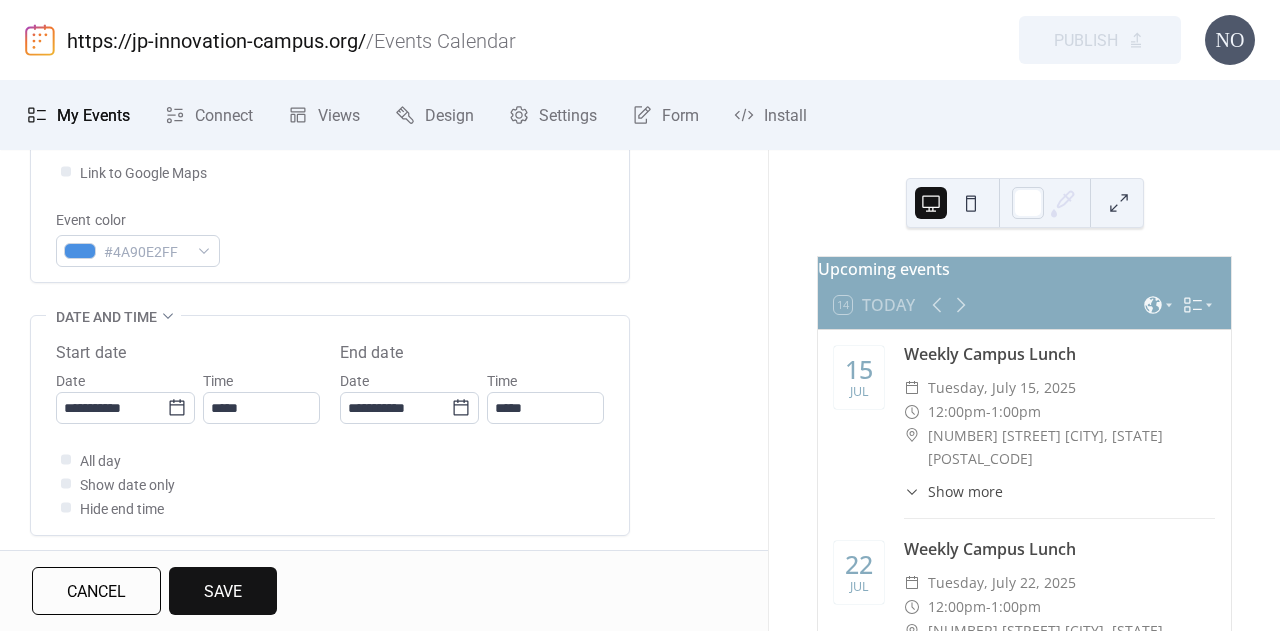 scroll, scrollTop: 529, scrollLeft: 0, axis: vertical 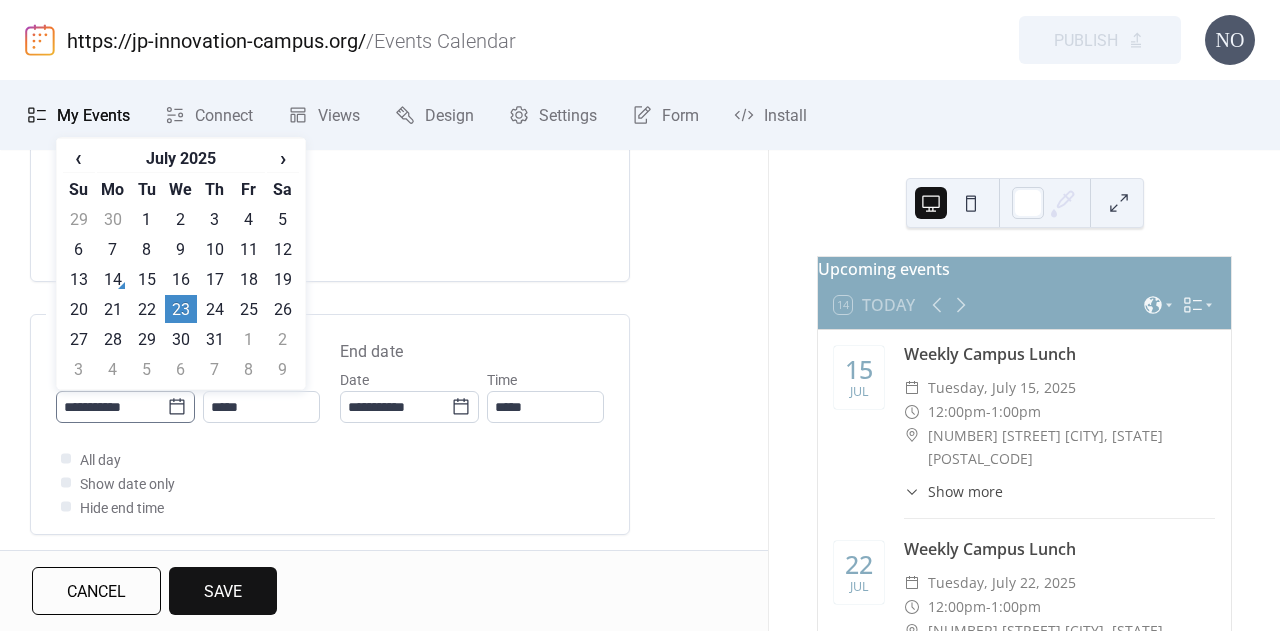 click 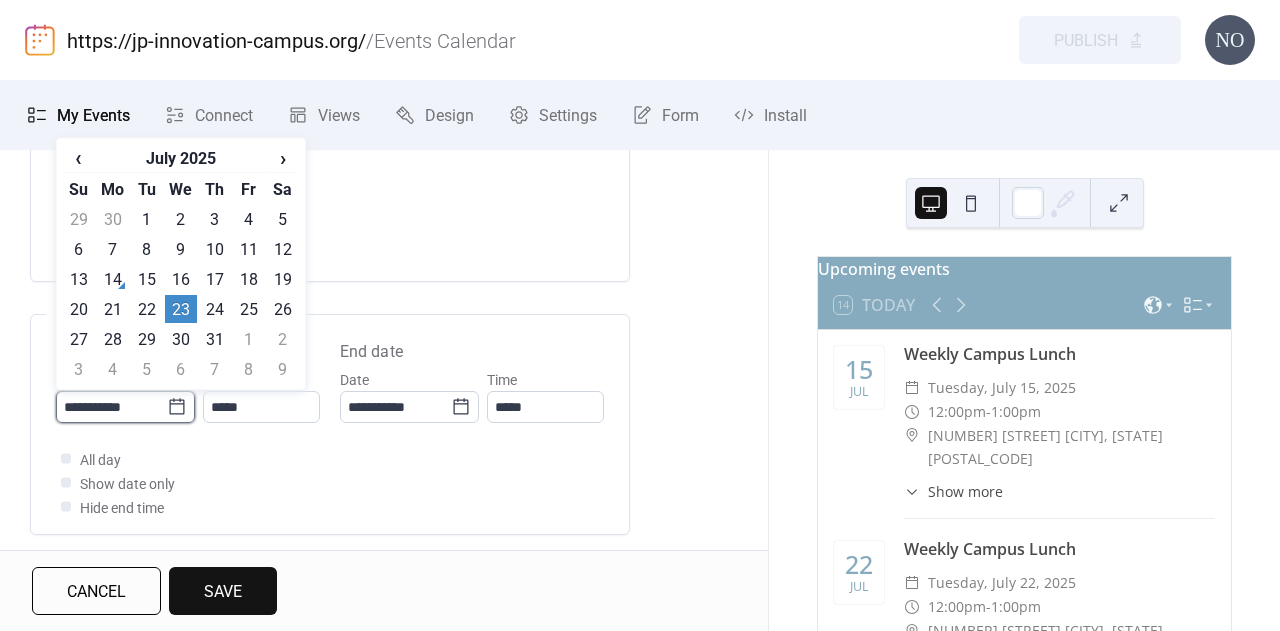 click on "**********" at bounding box center [111, 407] 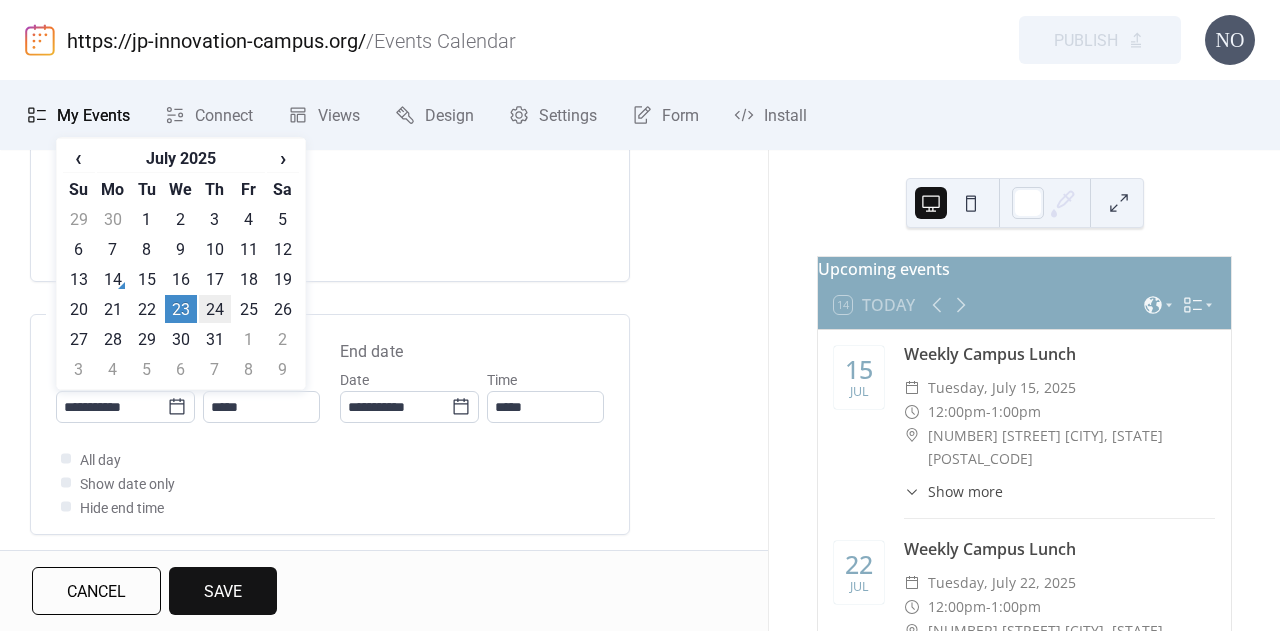 click on "24" at bounding box center (215, 309) 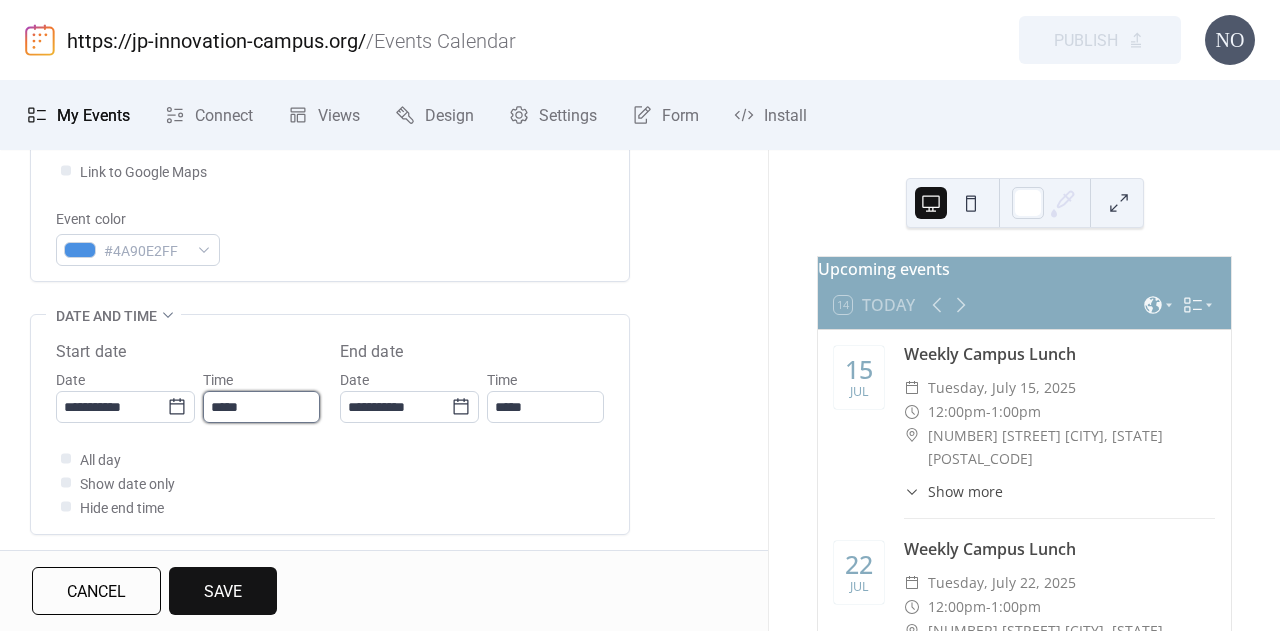 click on "*****" at bounding box center [261, 407] 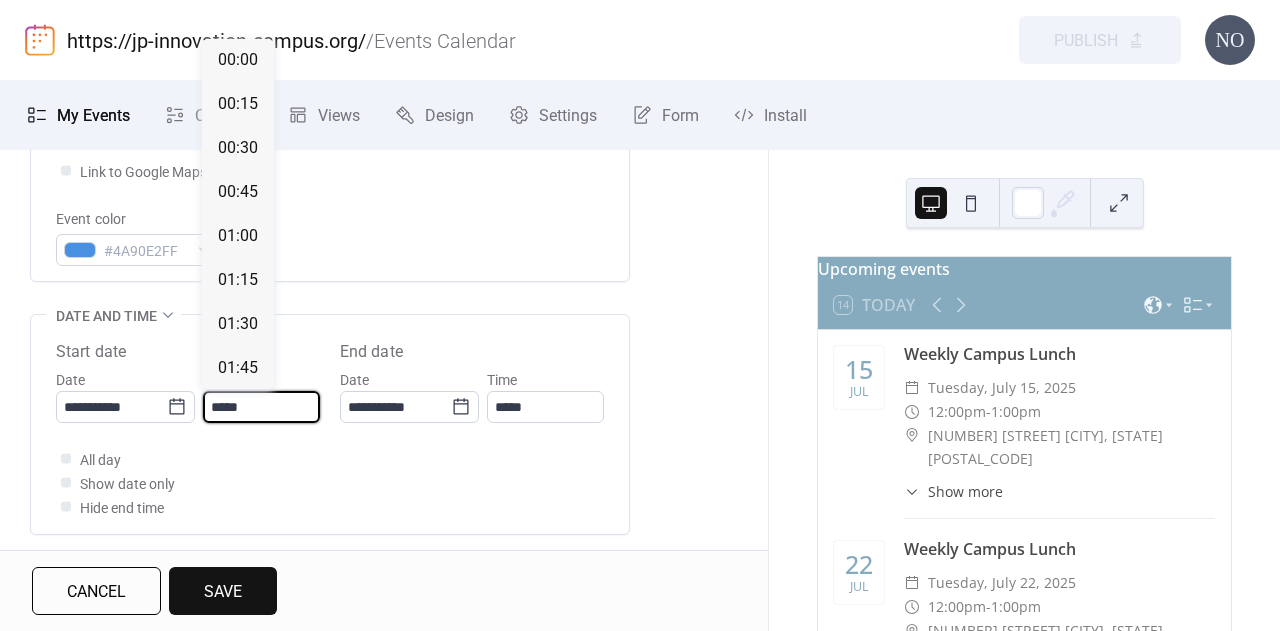 scroll, scrollTop: 2858, scrollLeft: 0, axis: vertical 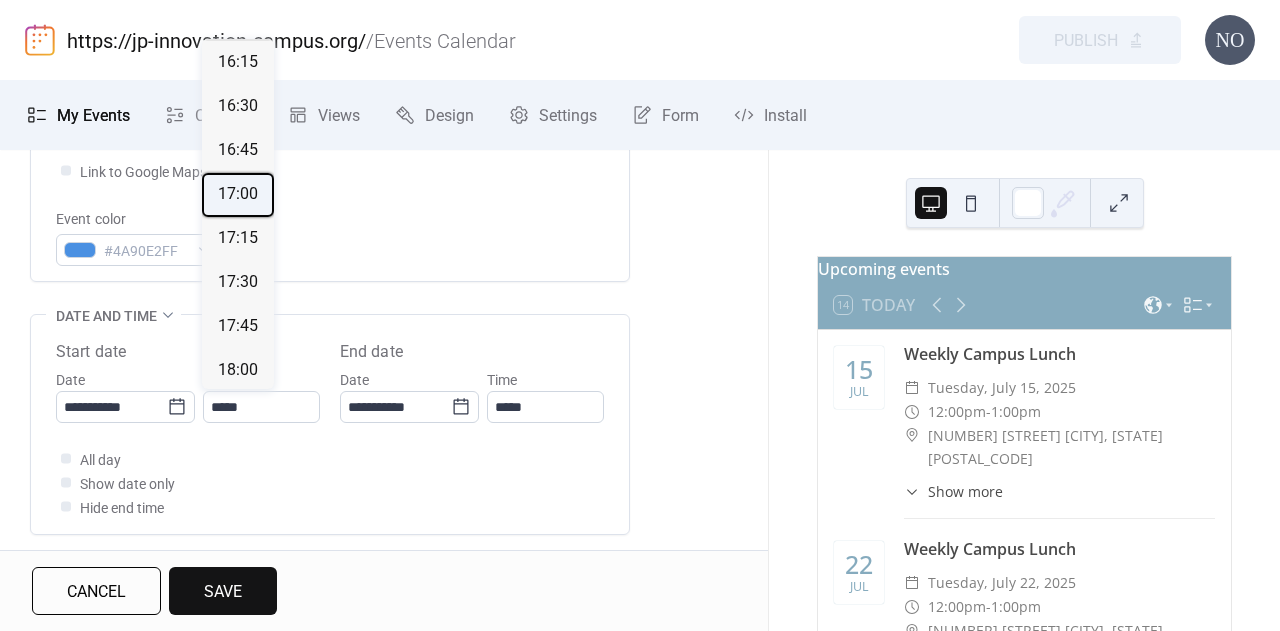 click on "17:00" at bounding box center [238, 194] 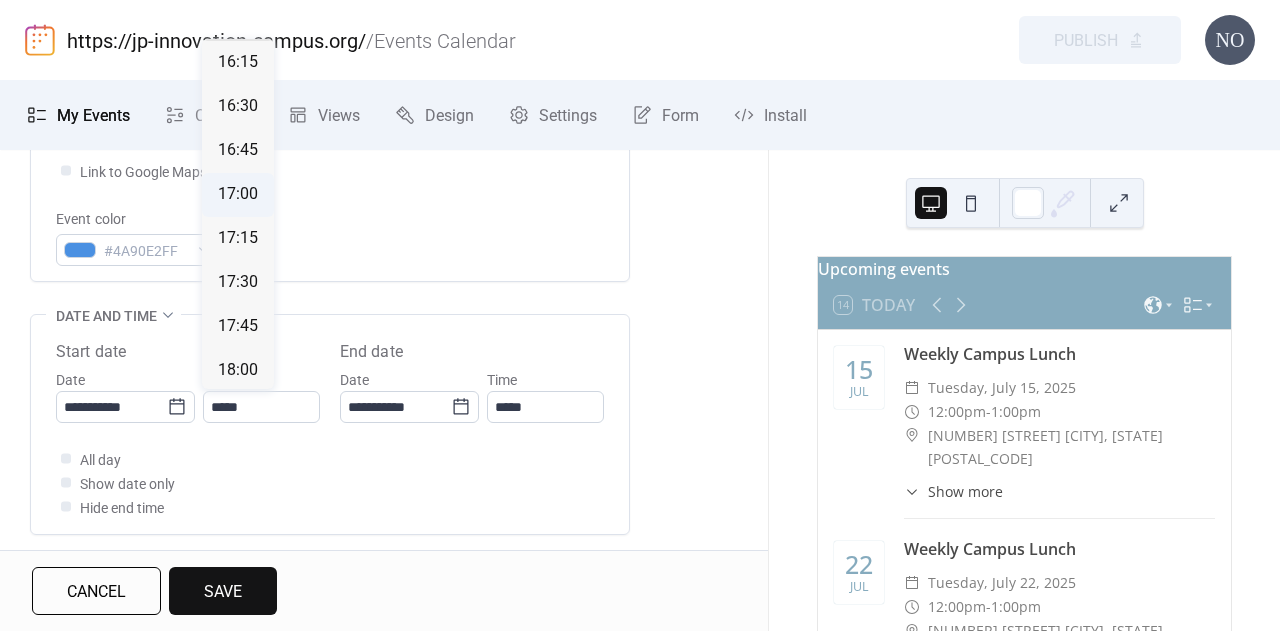 type on "*****" 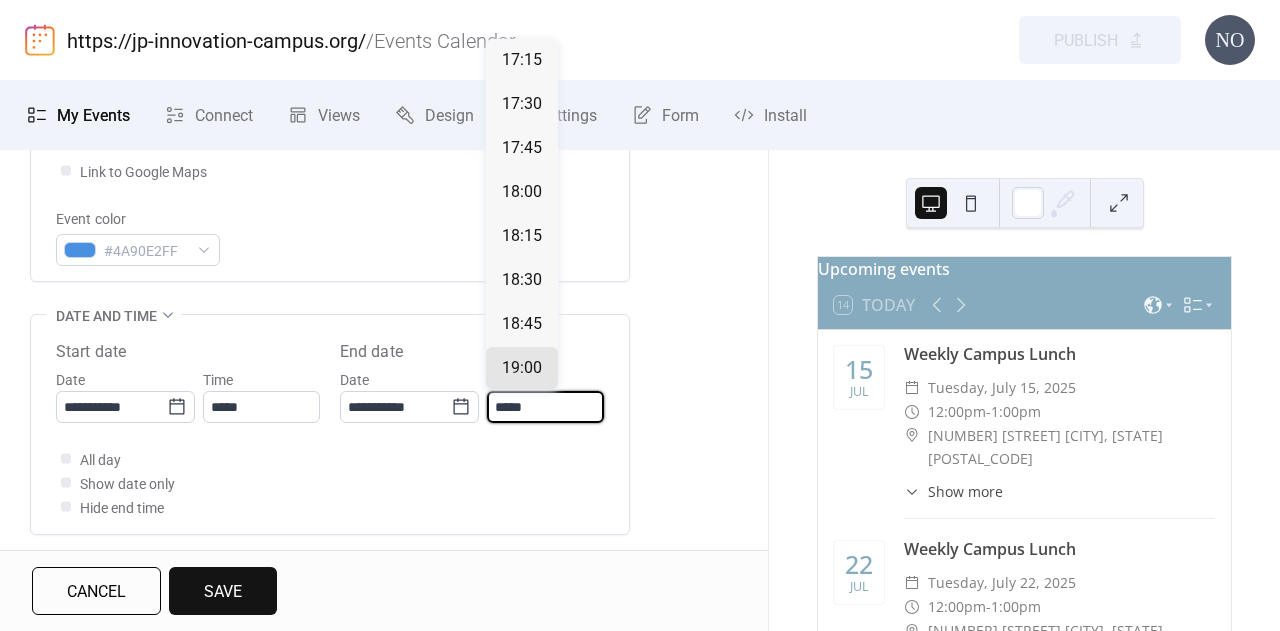 click on "*****" at bounding box center (545, 407) 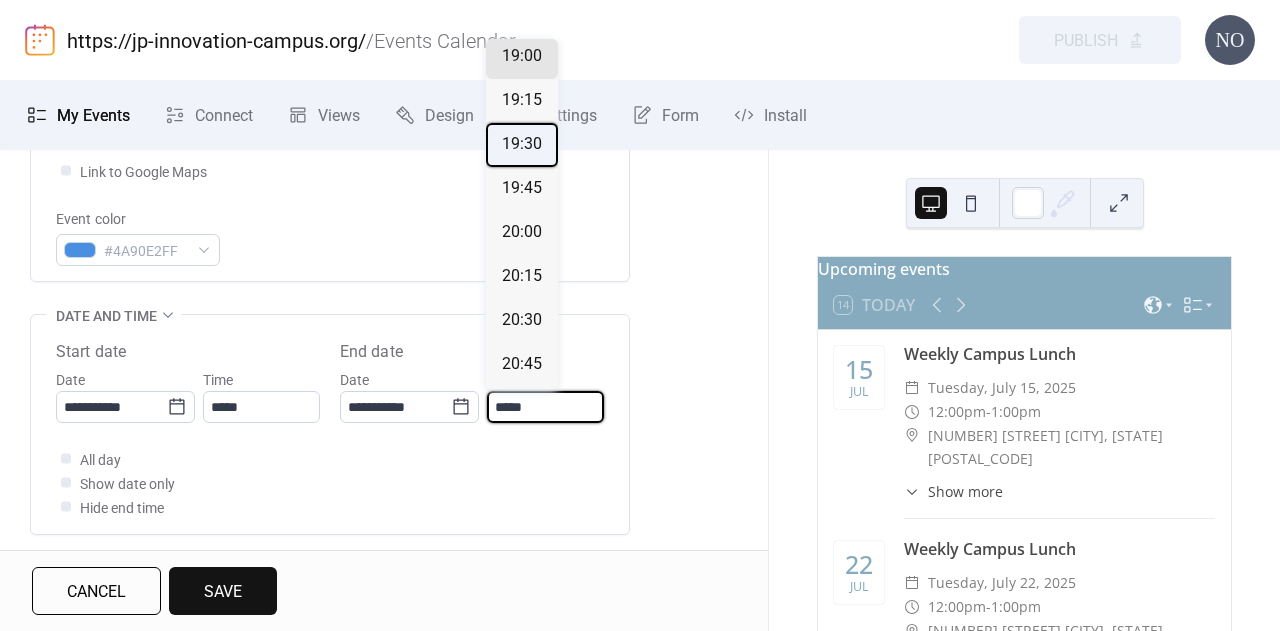 click on "19:30" at bounding box center [522, 145] 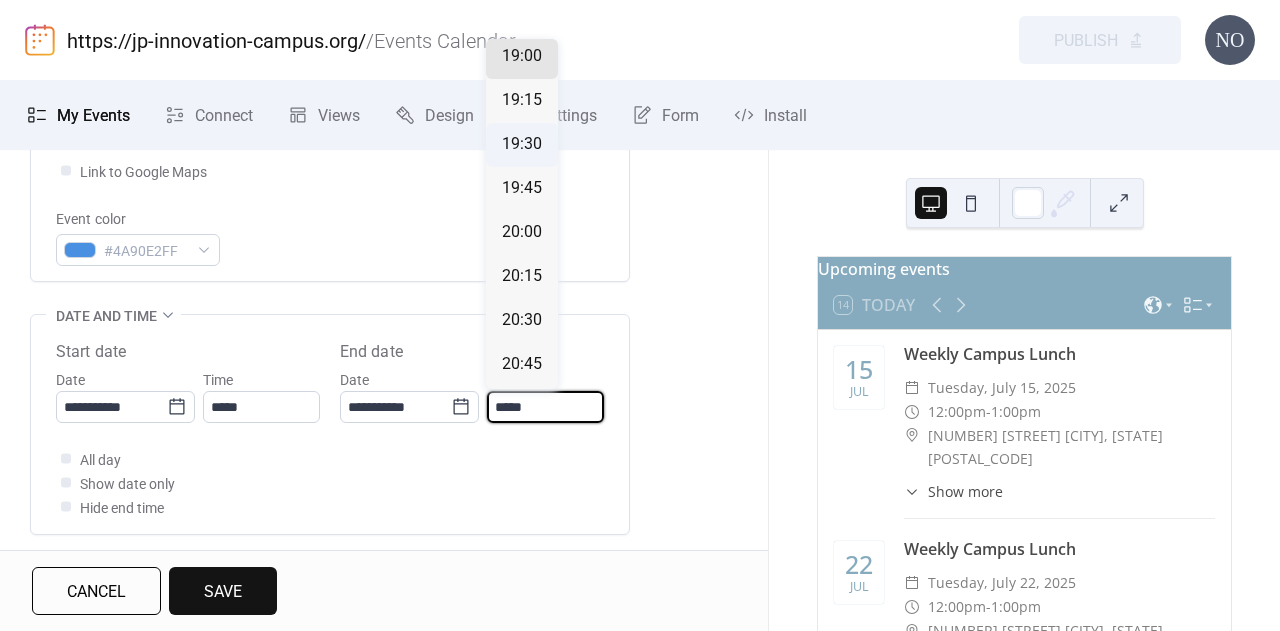 type on "*****" 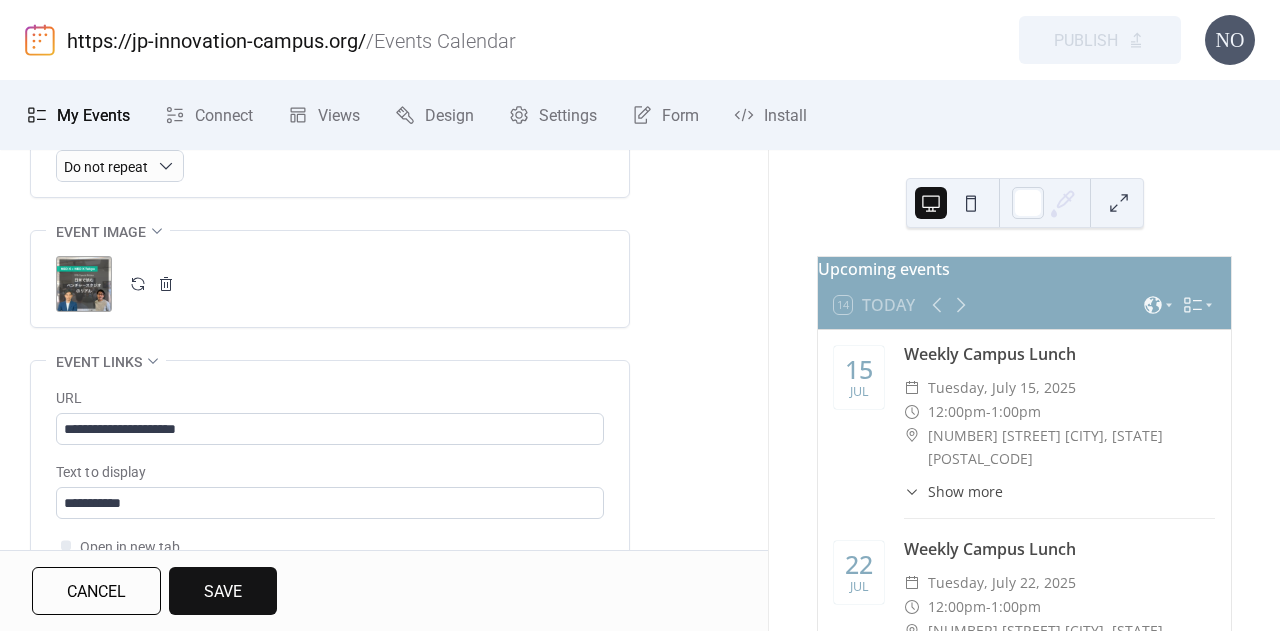 scroll, scrollTop: 973, scrollLeft: 0, axis: vertical 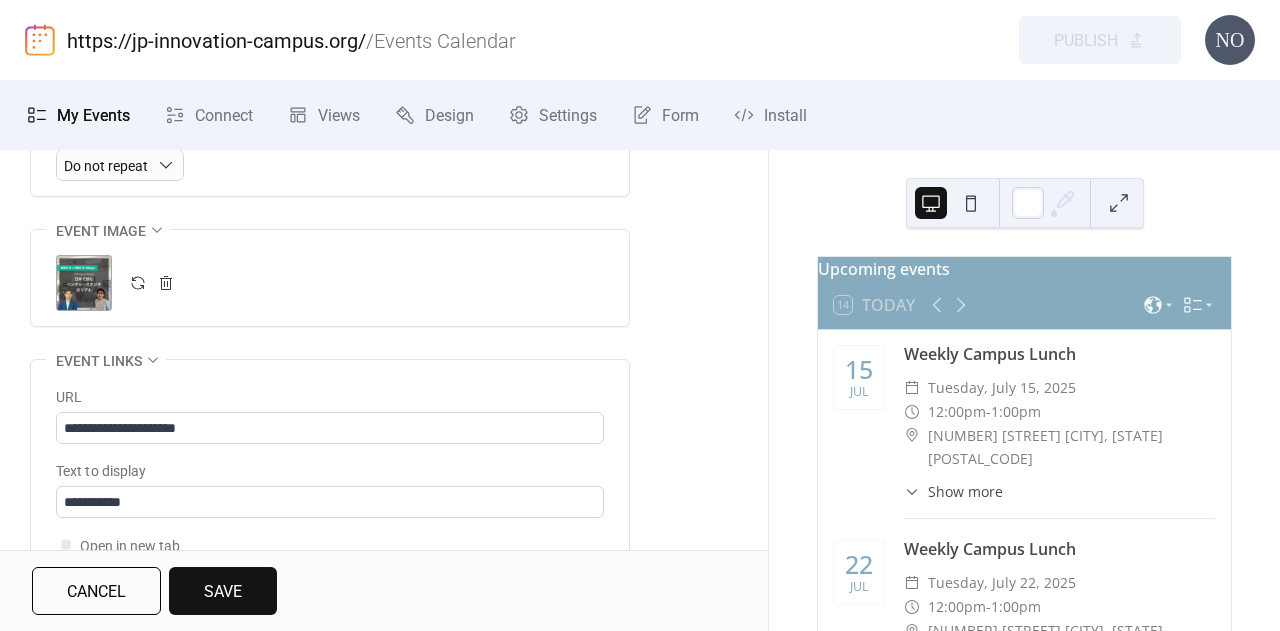 click at bounding box center [138, 283] 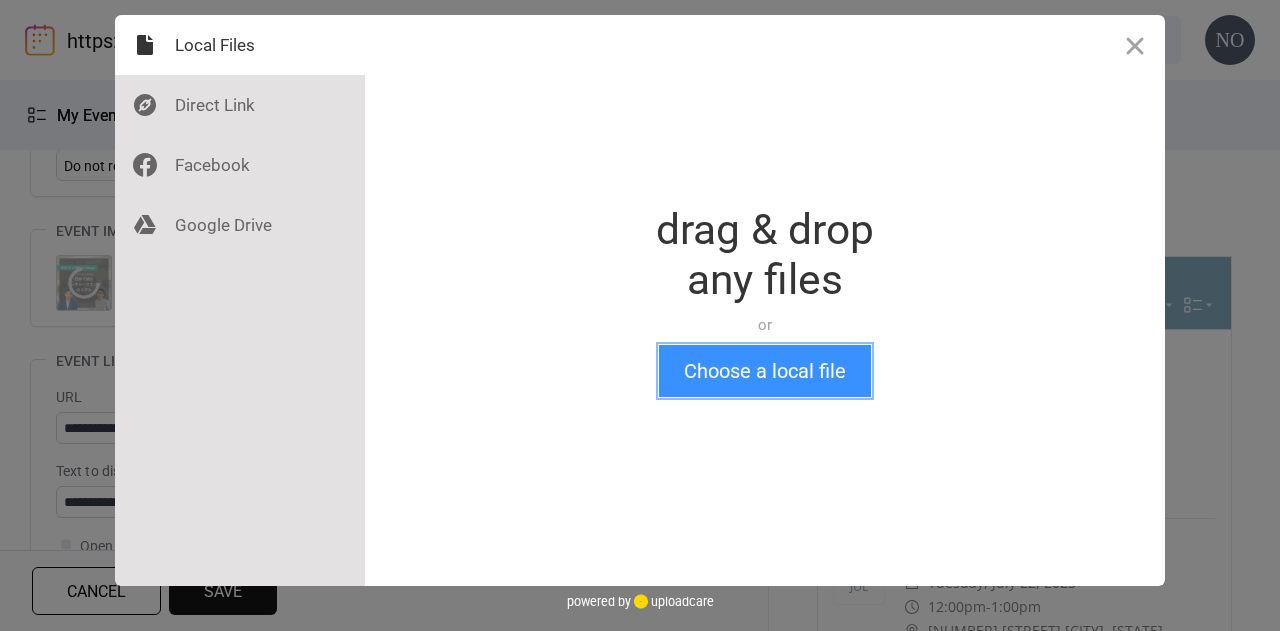 click on "Choose a local file" at bounding box center [765, 371] 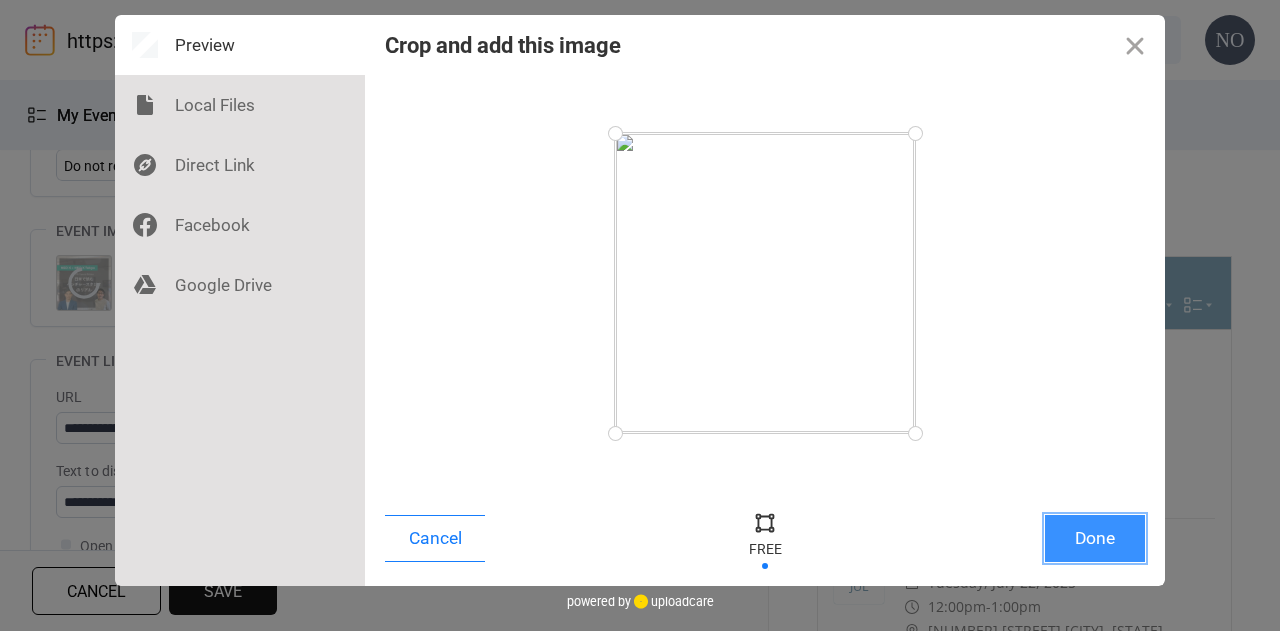 click on "Done" at bounding box center (1095, 538) 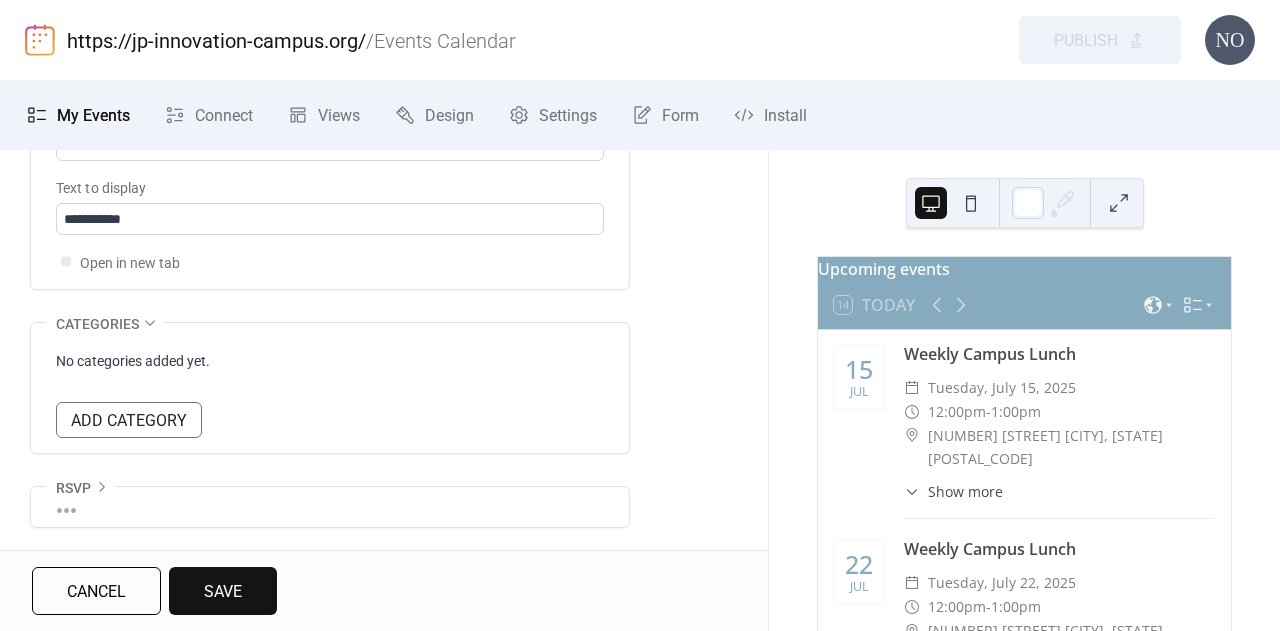 scroll, scrollTop: 1028, scrollLeft: 0, axis: vertical 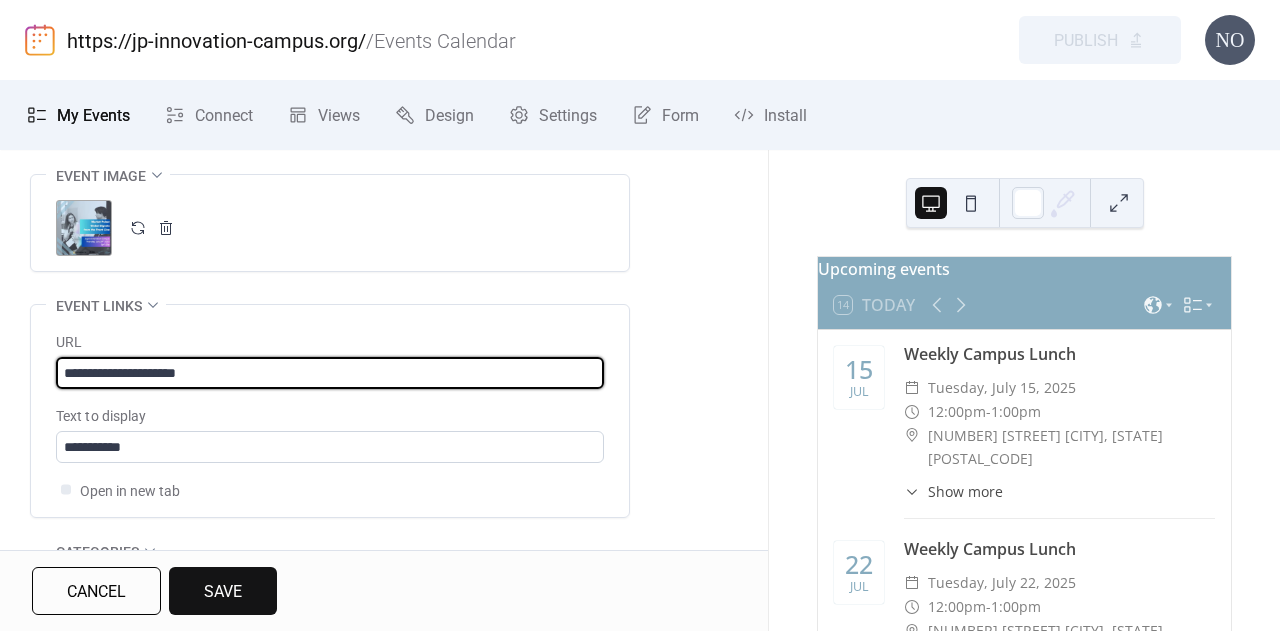 drag, startPoint x: 245, startPoint y: 373, endPoint x: 0, endPoint y: 373, distance: 245 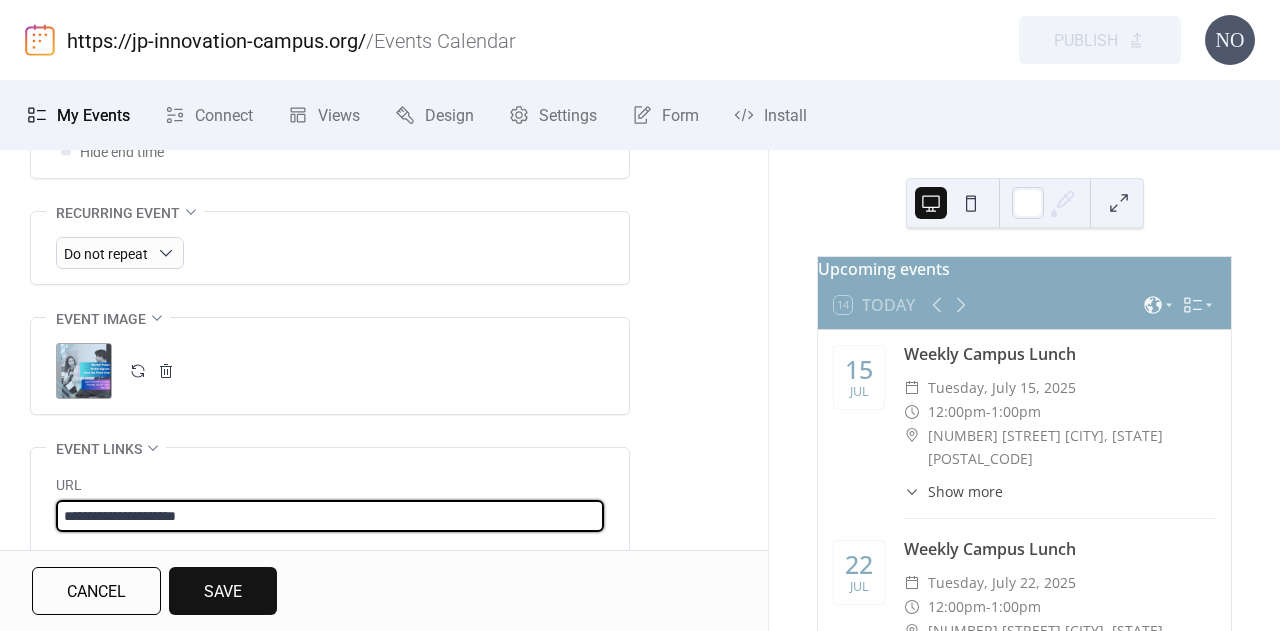 scroll, scrollTop: 1256, scrollLeft: 0, axis: vertical 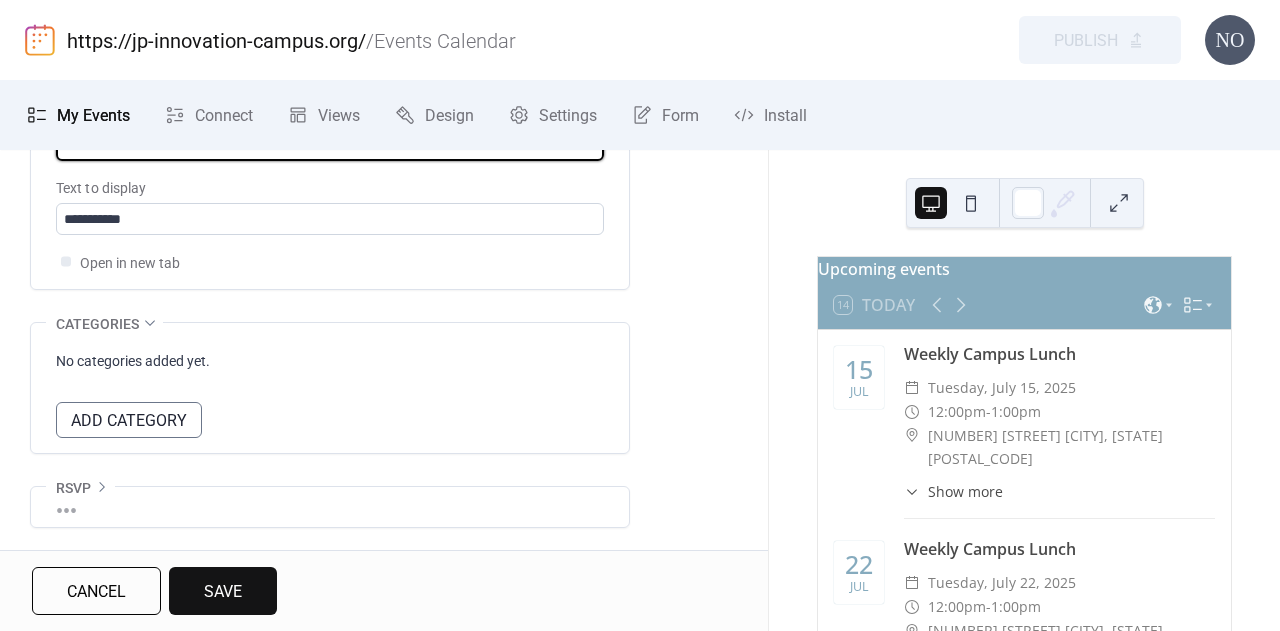 click on "Save" at bounding box center (223, 591) 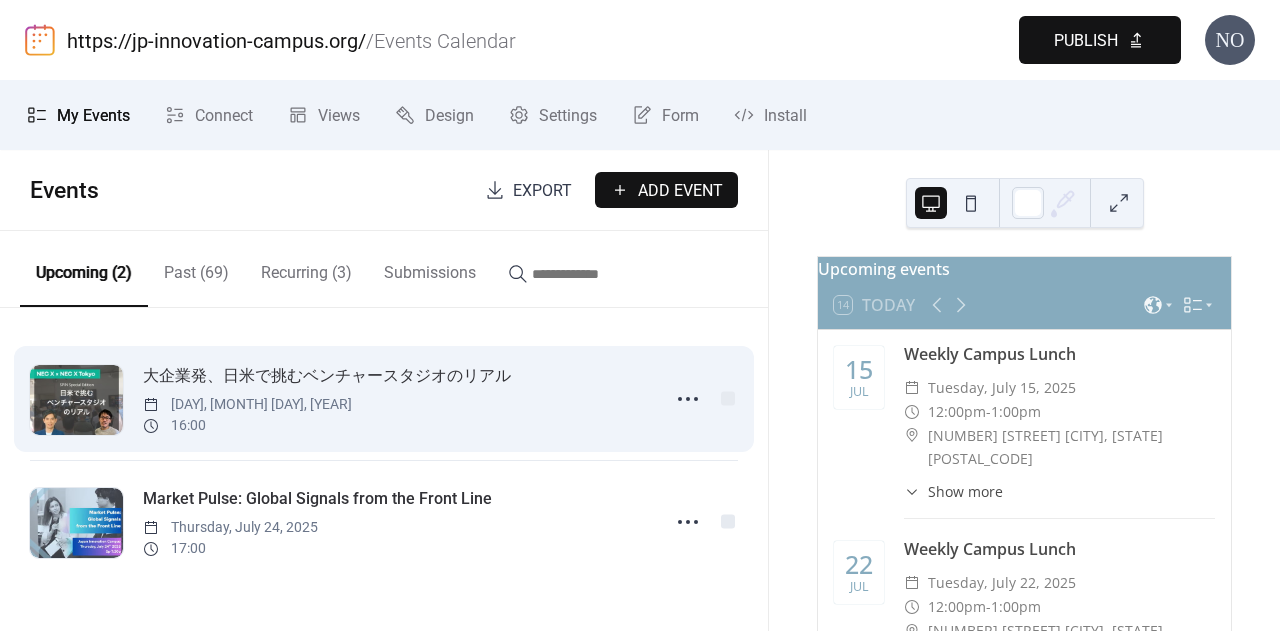click on "[DAY], [MONTH] [DAY], [YEAR] [TIME]" at bounding box center [395, 399] 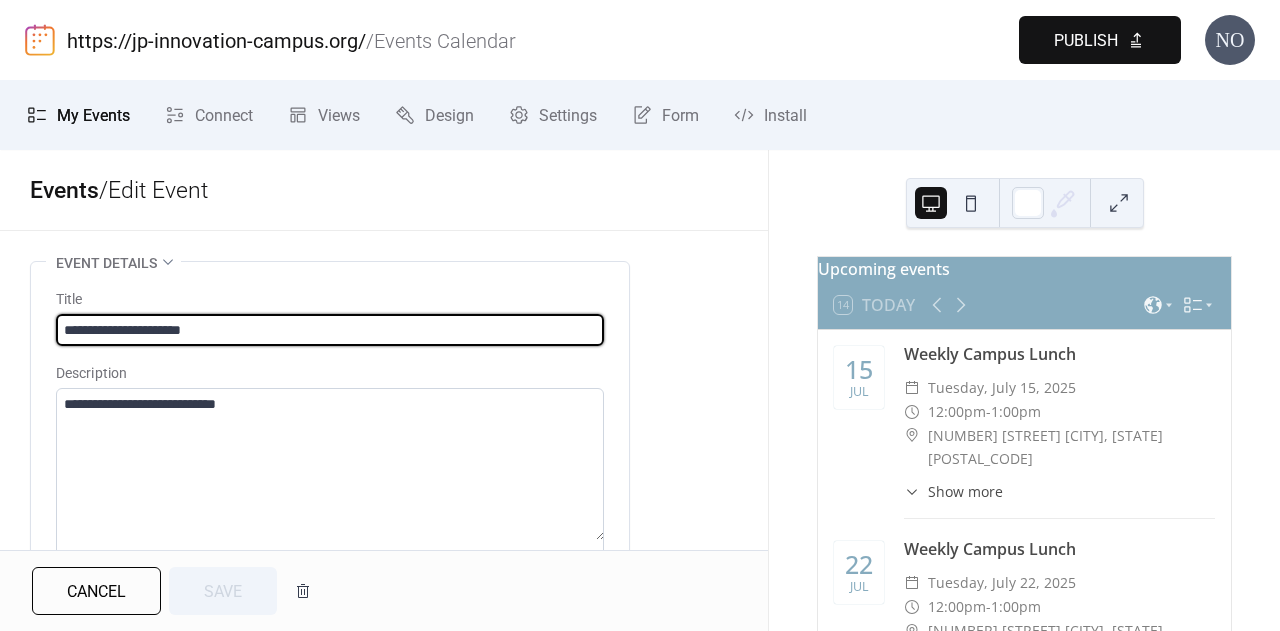 drag, startPoint x: 401, startPoint y: 329, endPoint x: 10, endPoint y: 331, distance: 391.00513 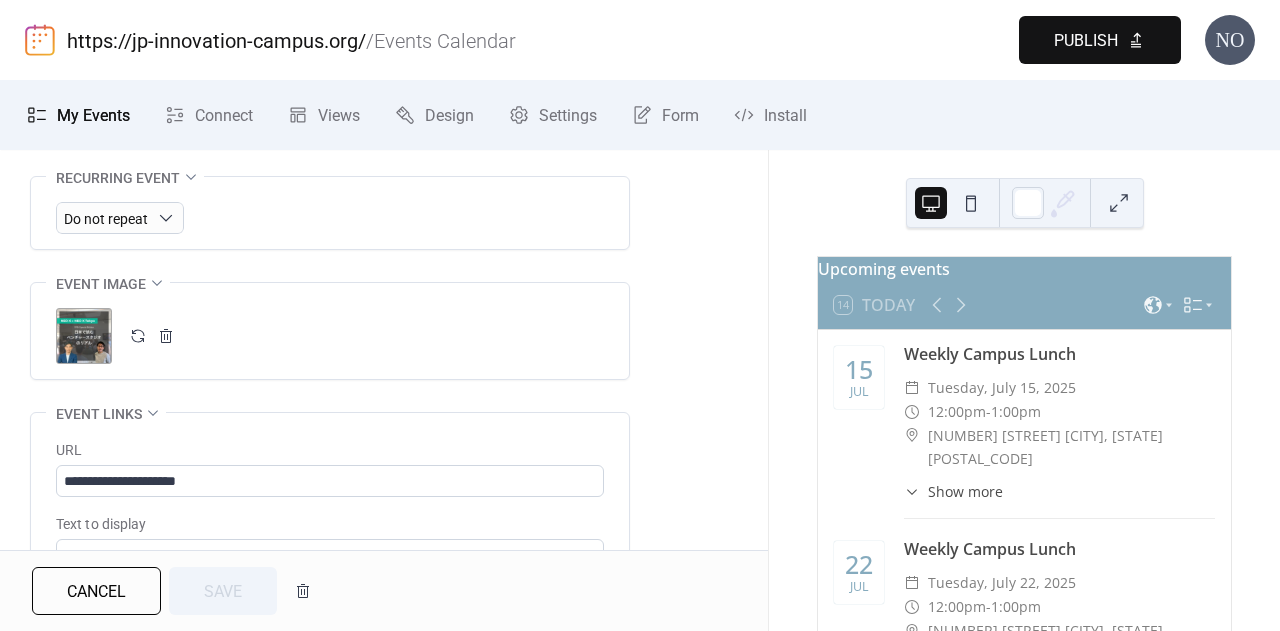 scroll, scrollTop: 921, scrollLeft: 0, axis: vertical 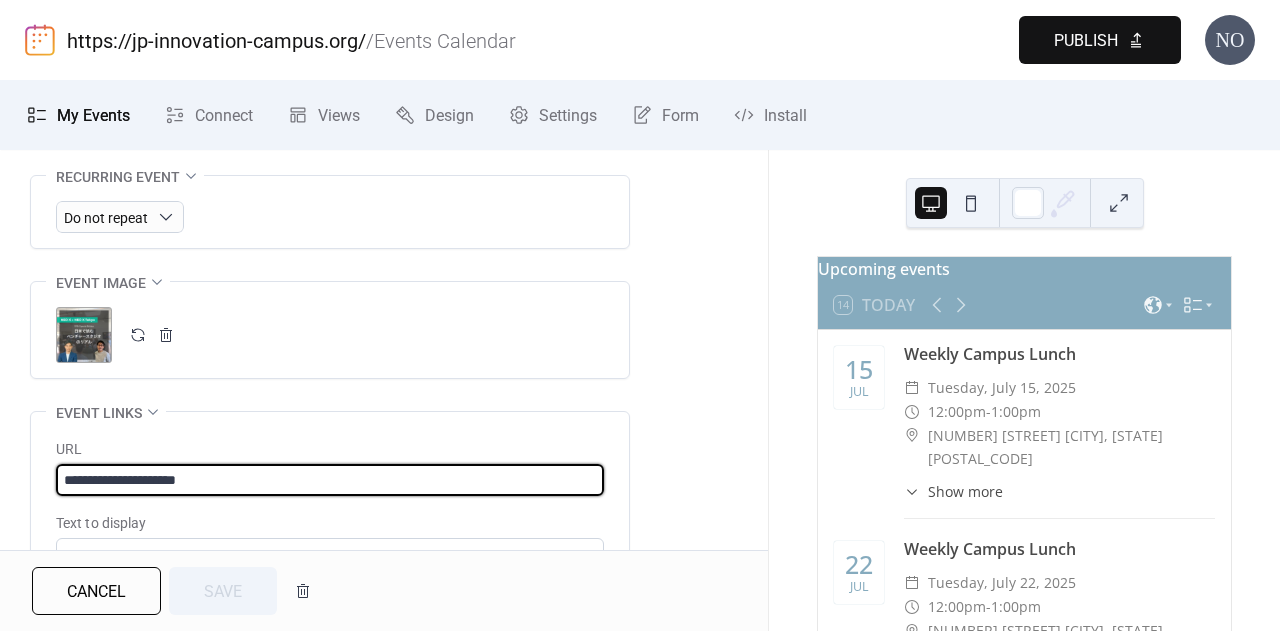 drag, startPoint x: 254, startPoint y: 477, endPoint x: 0, endPoint y: 475, distance: 254.00787 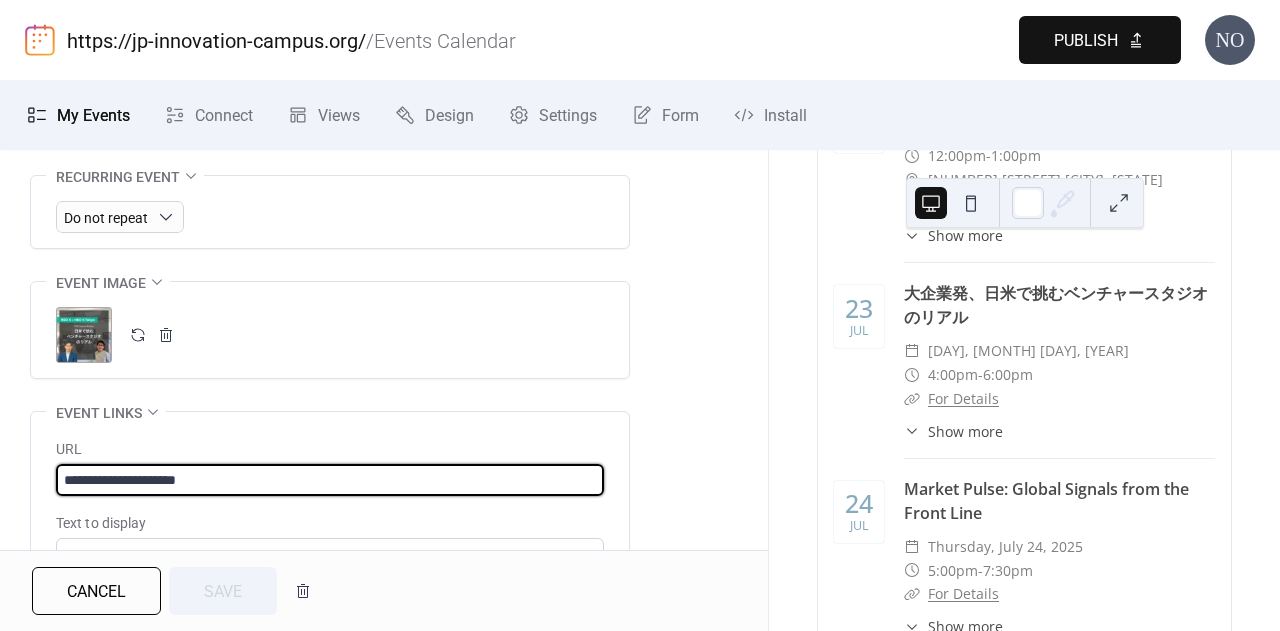 scroll, scrollTop: 458, scrollLeft: 0, axis: vertical 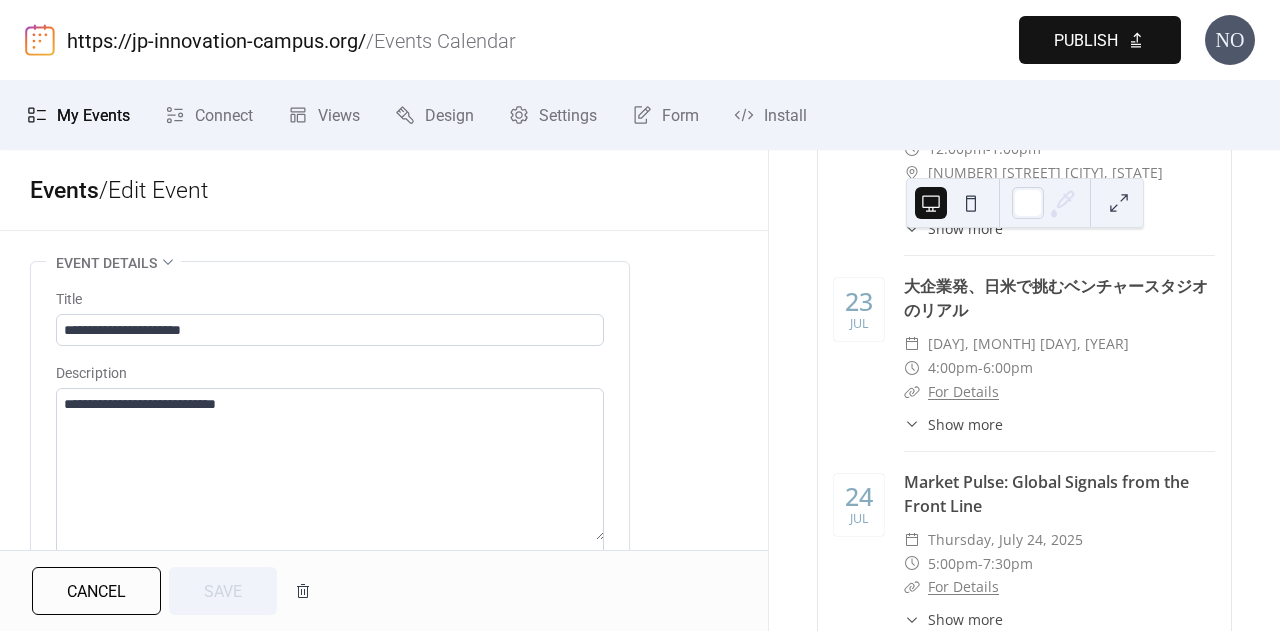 click on "My Events" at bounding box center (93, 116) 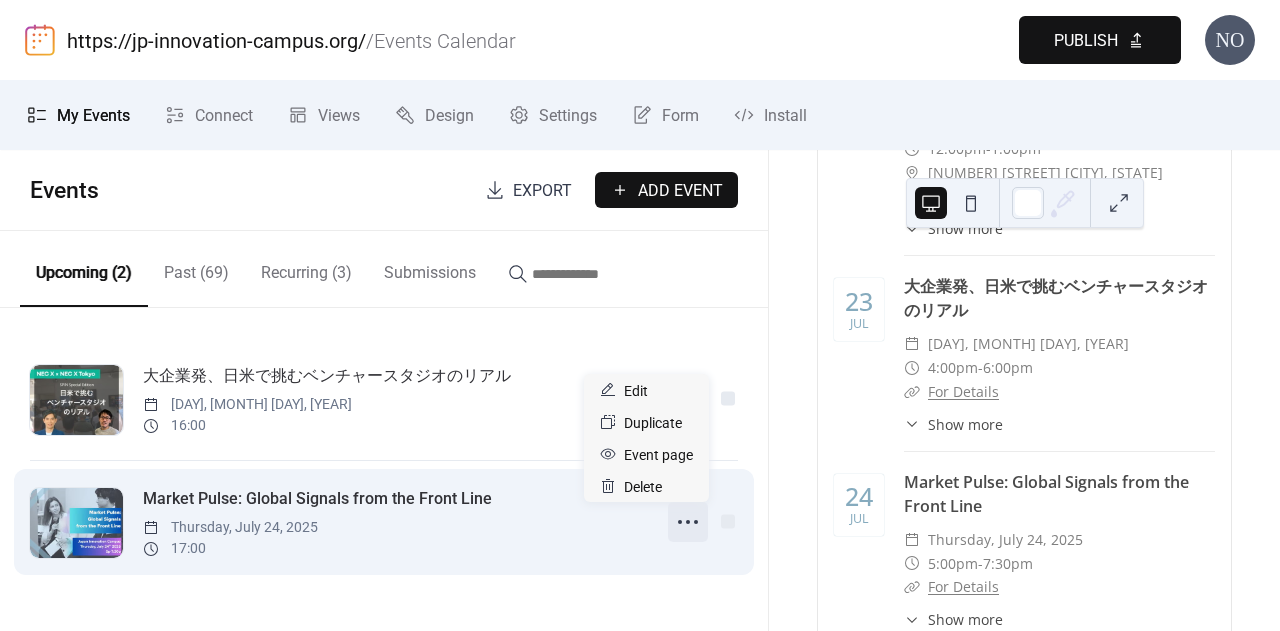 click 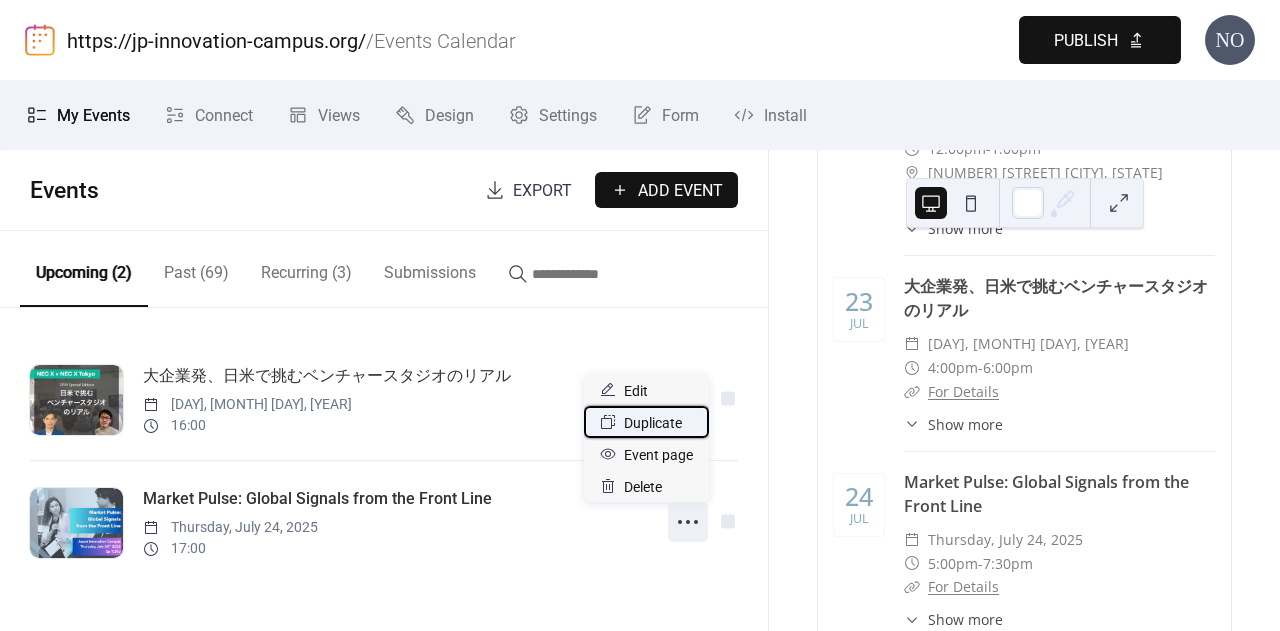 click on "Duplicate" at bounding box center [653, 423] 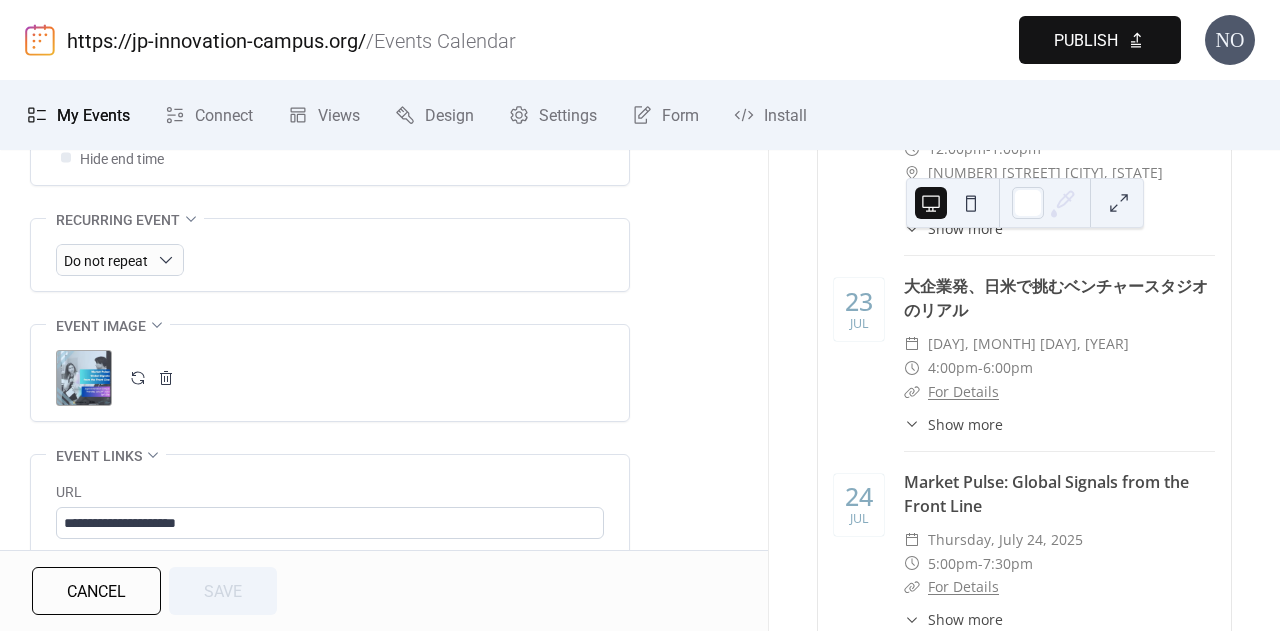 scroll, scrollTop: 1010, scrollLeft: 0, axis: vertical 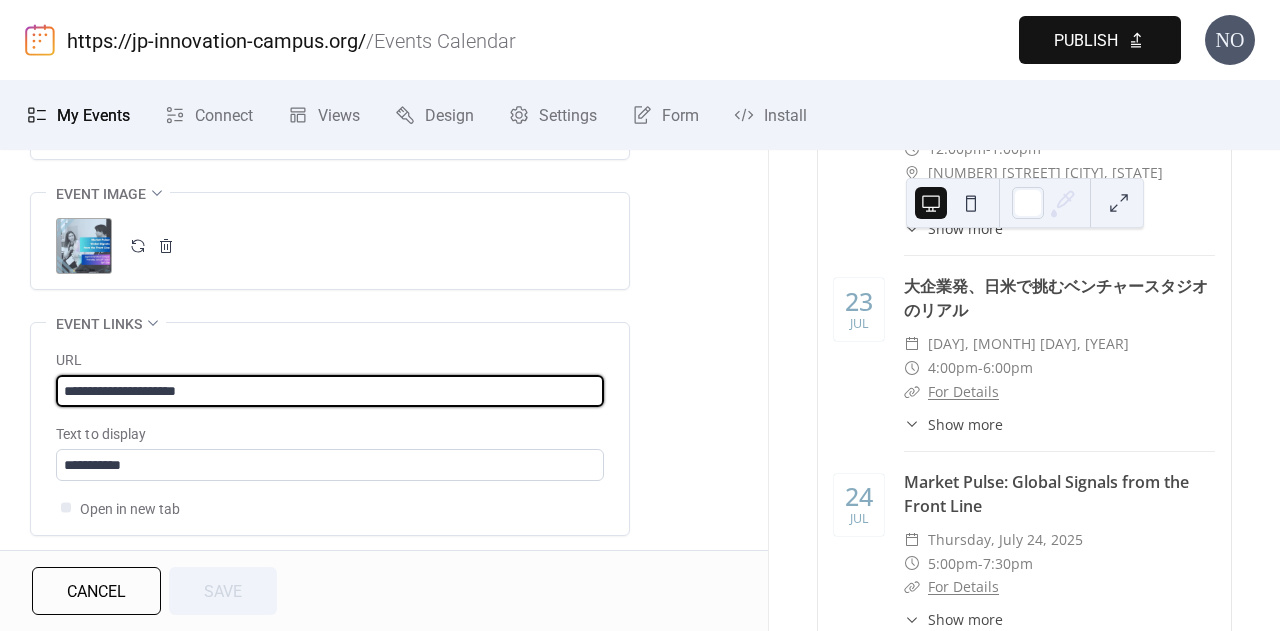 drag, startPoint x: 268, startPoint y: 389, endPoint x: 0, endPoint y: 355, distance: 270.1481 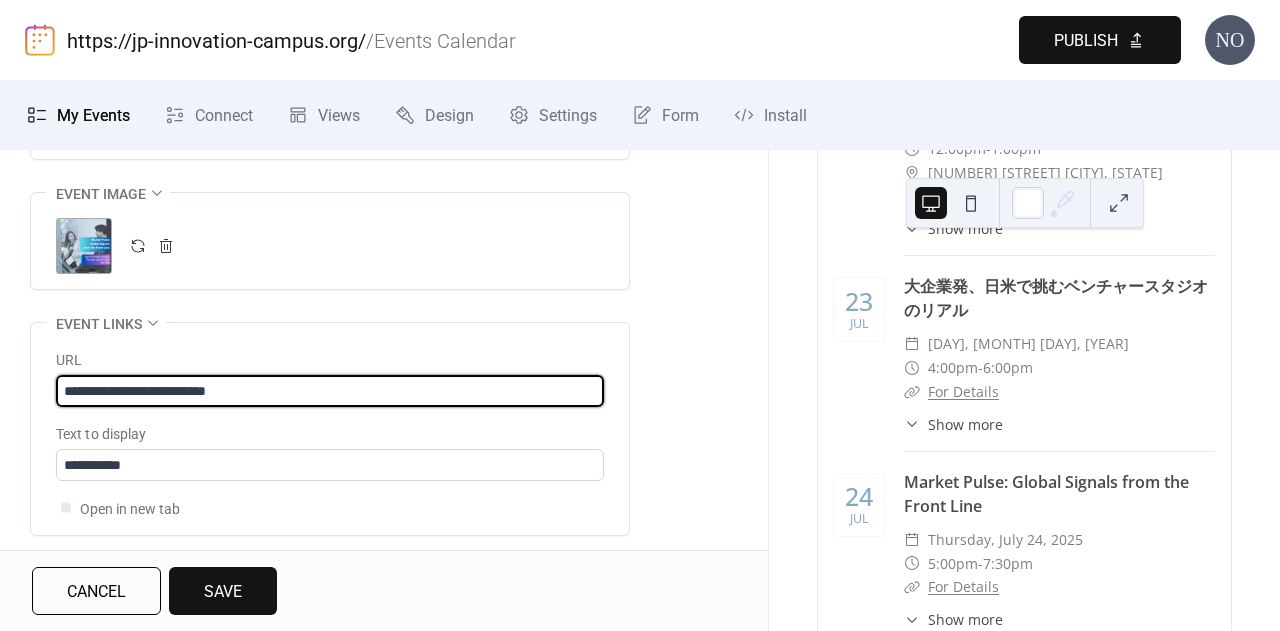 scroll, scrollTop: 0, scrollLeft: 0, axis: both 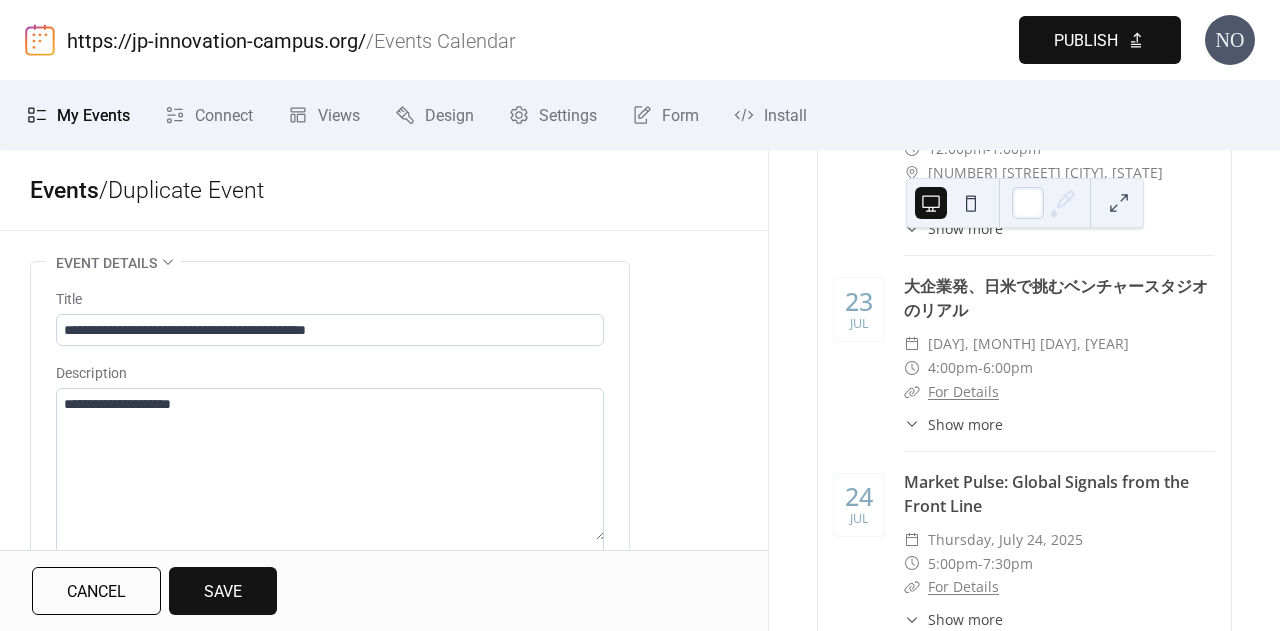 type on "**********" 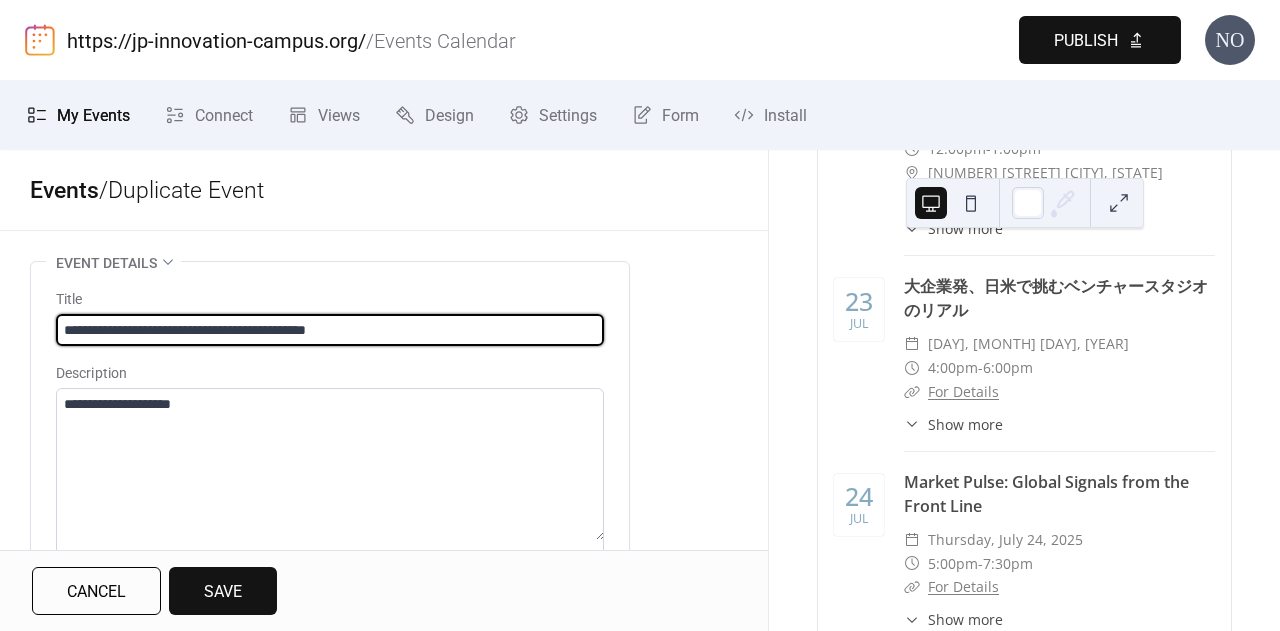 drag, startPoint x: 460, startPoint y: 329, endPoint x: 22, endPoint y: 297, distance: 439.1674 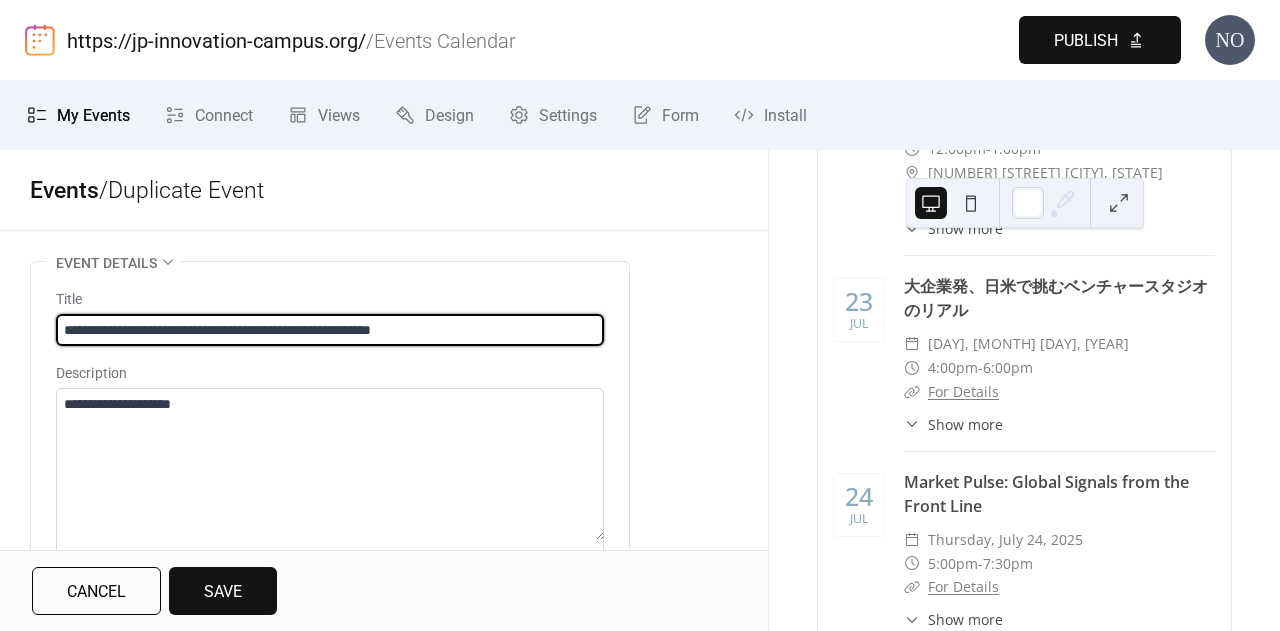 scroll, scrollTop: 118, scrollLeft: 0, axis: vertical 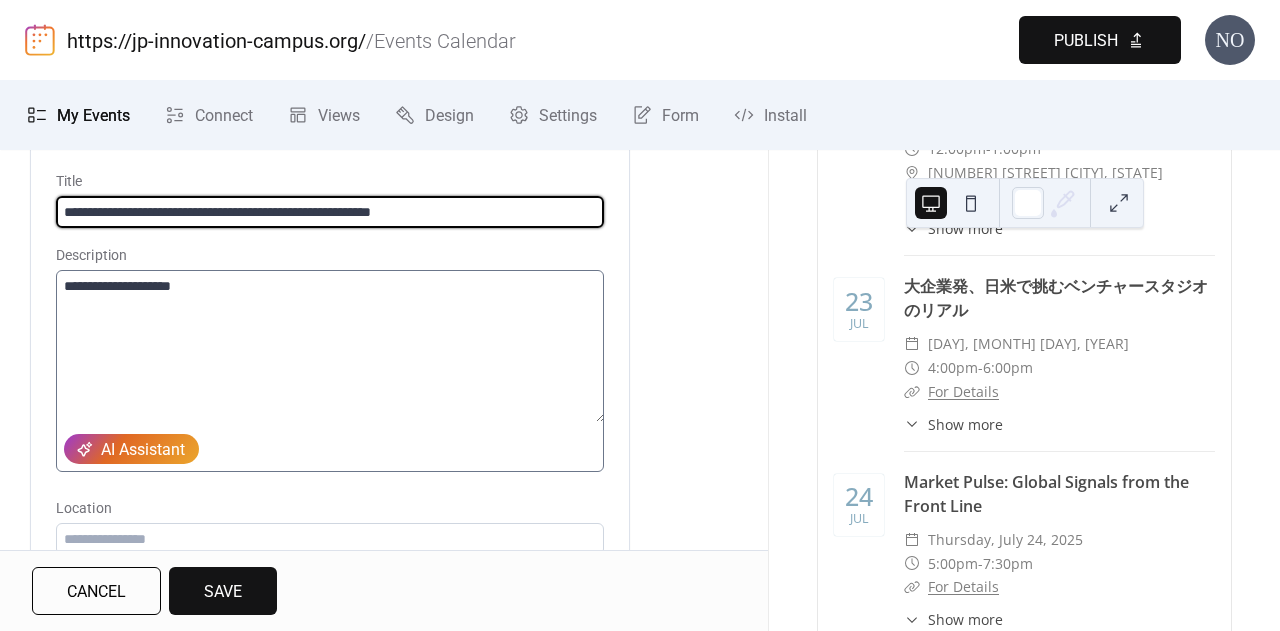 type on "**********" 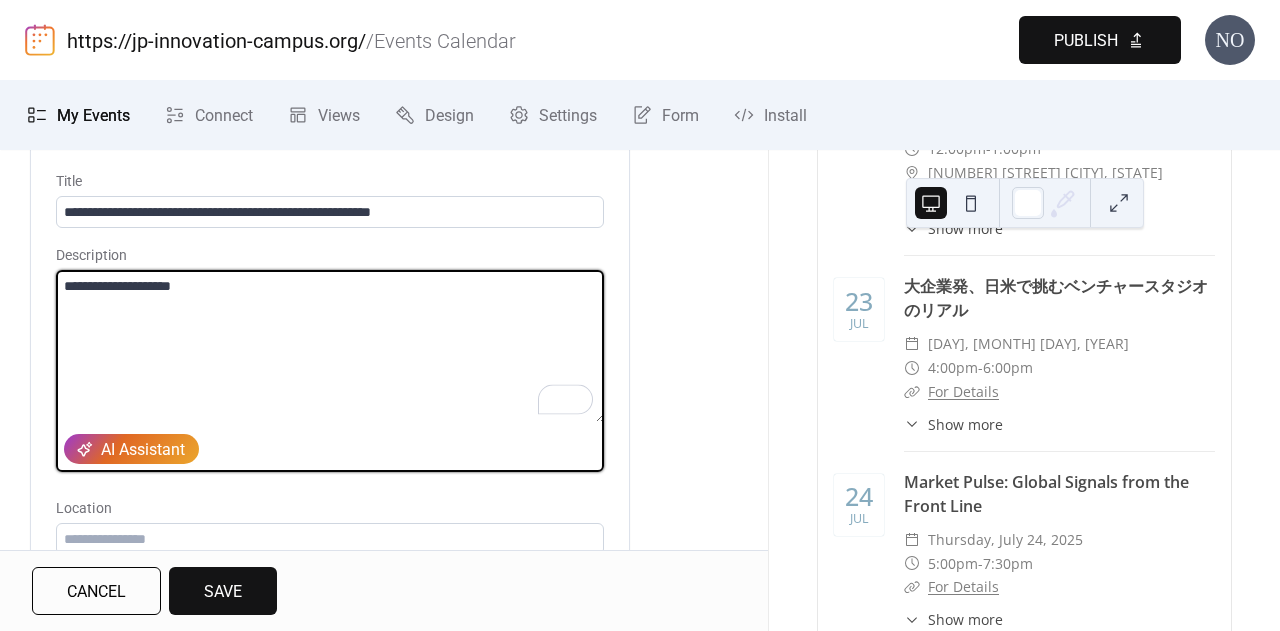click on "**********" at bounding box center (330, 346) 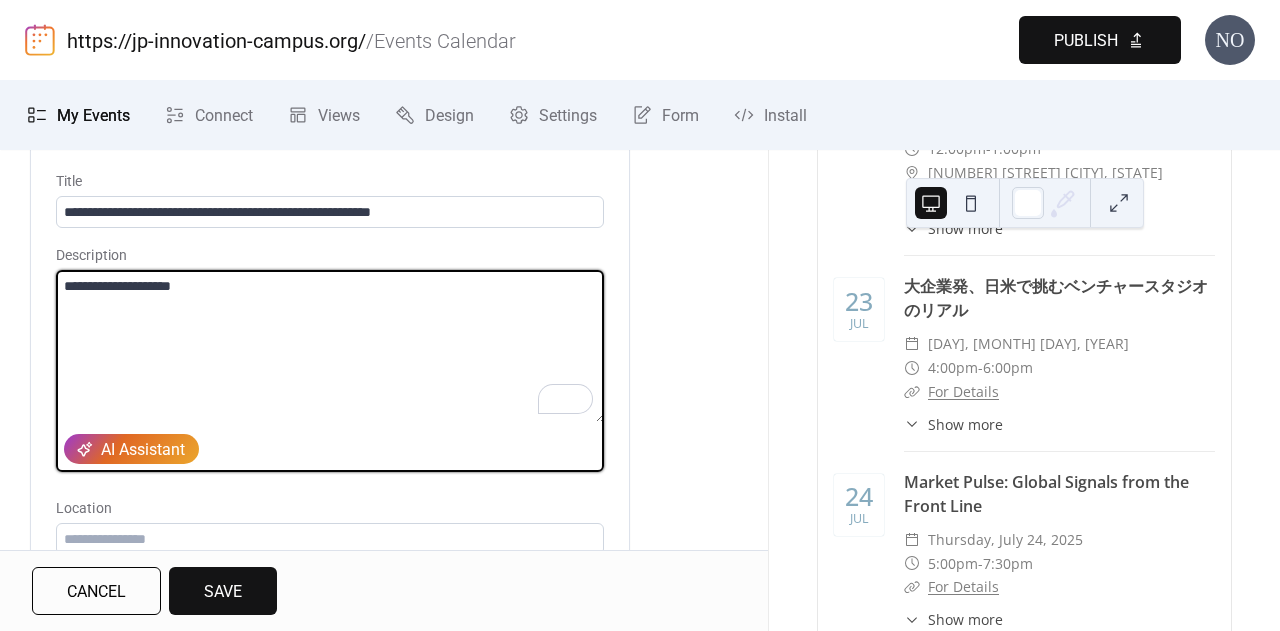 drag, startPoint x: 239, startPoint y: 287, endPoint x: 131, endPoint y: 283, distance: 108.07405 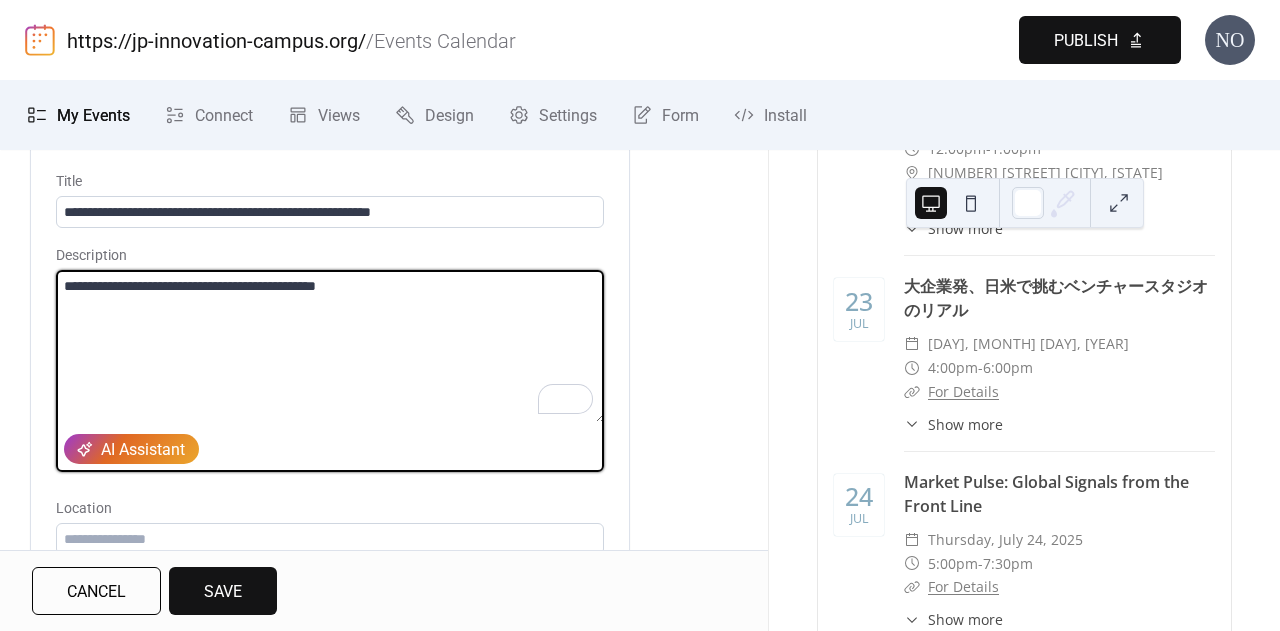 type on "**********" 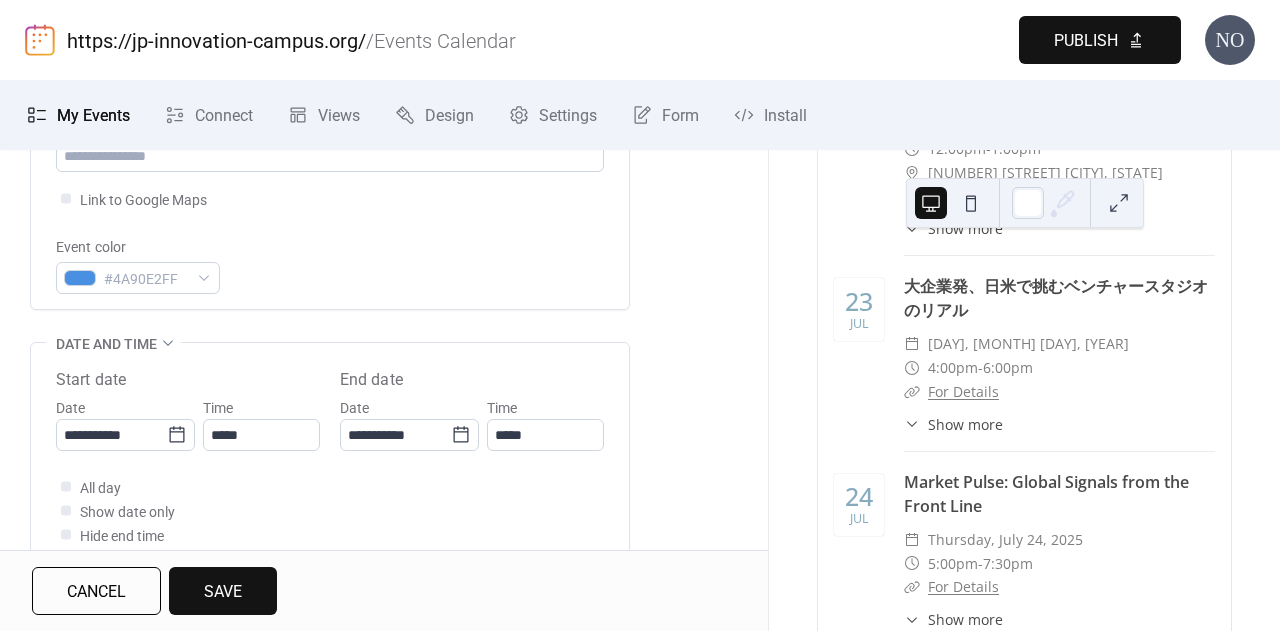 scroll, scrollTop: 540, scrollLeft: 0, axis: vertical 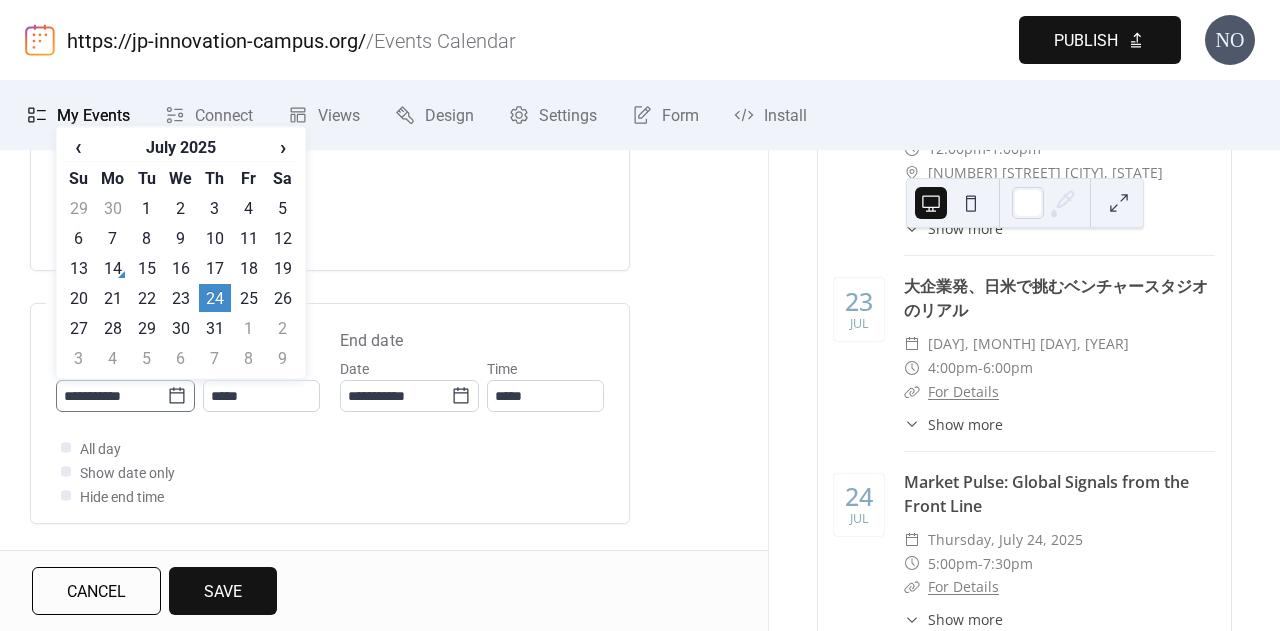 click on "**********" at bounding box center [125, 396] 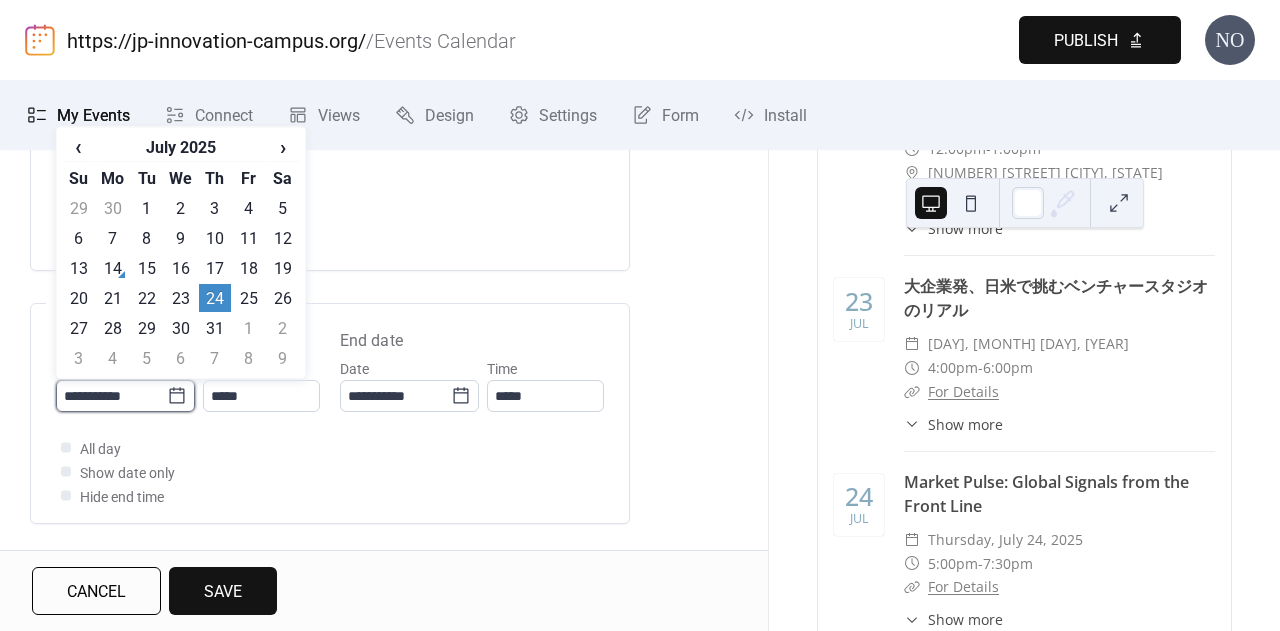 click on "**********" at bounding box center [111, 396] 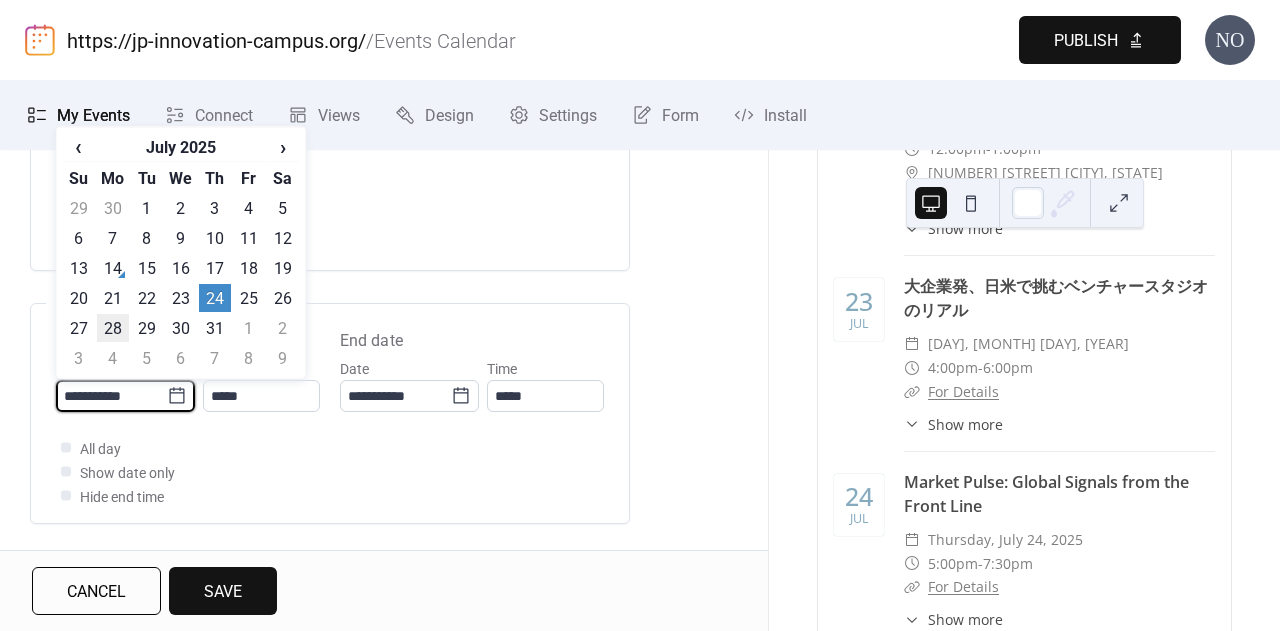 click on "28" at bounding box center (113, 328) 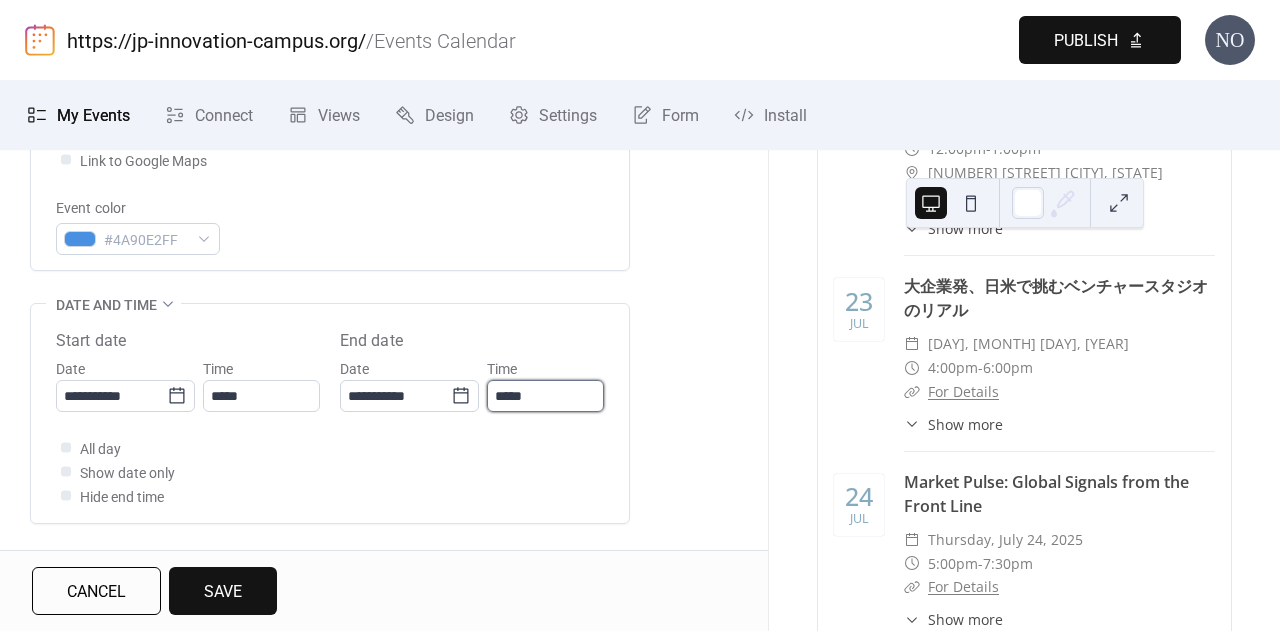 click on "*****" at bounding box center [545, 396] 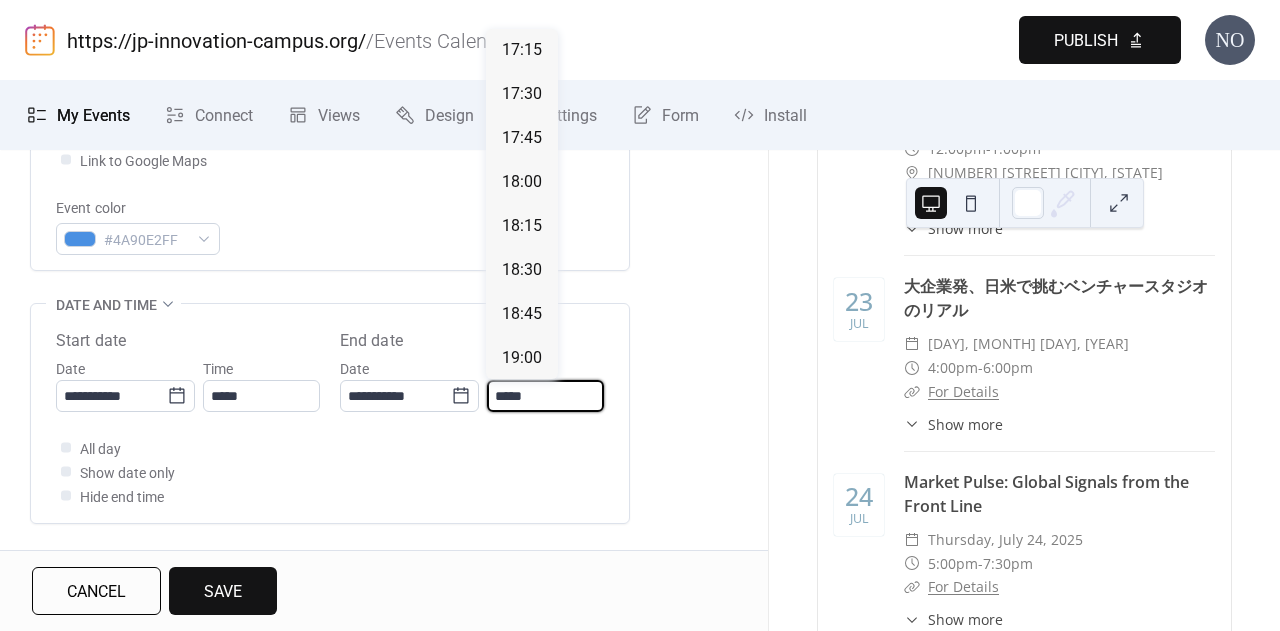 scroll, scrollTop: 402, scrollLeft: 0, axis: vertical 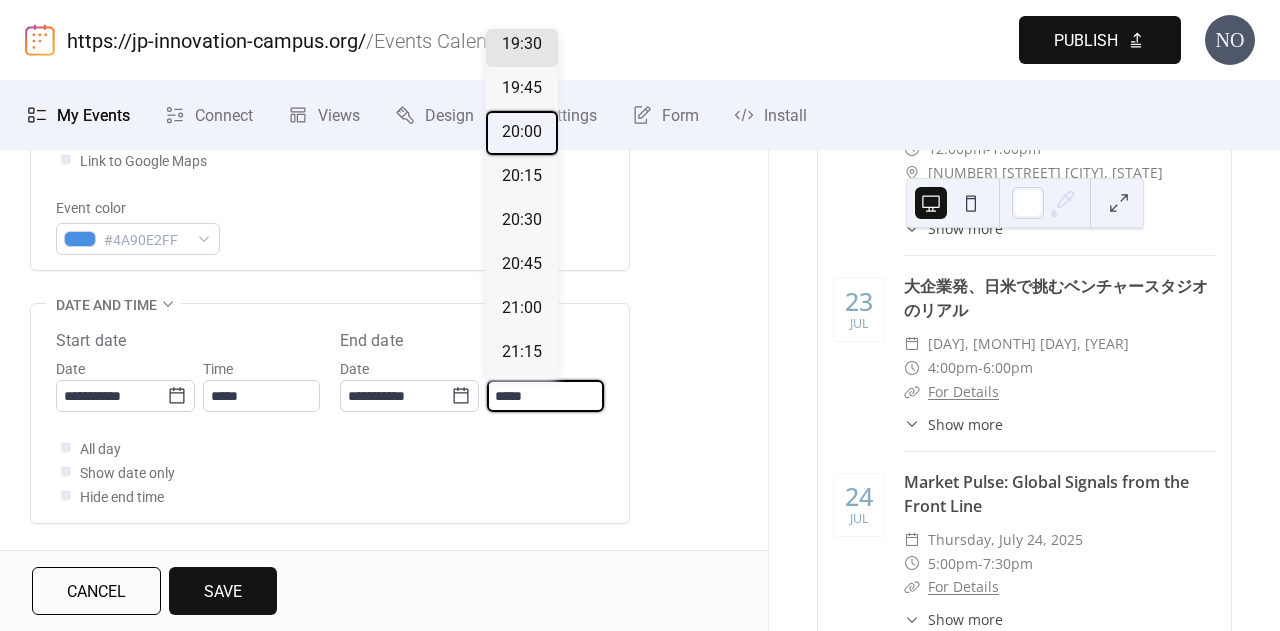 click on "20:00" at bounding box center (522, 132) 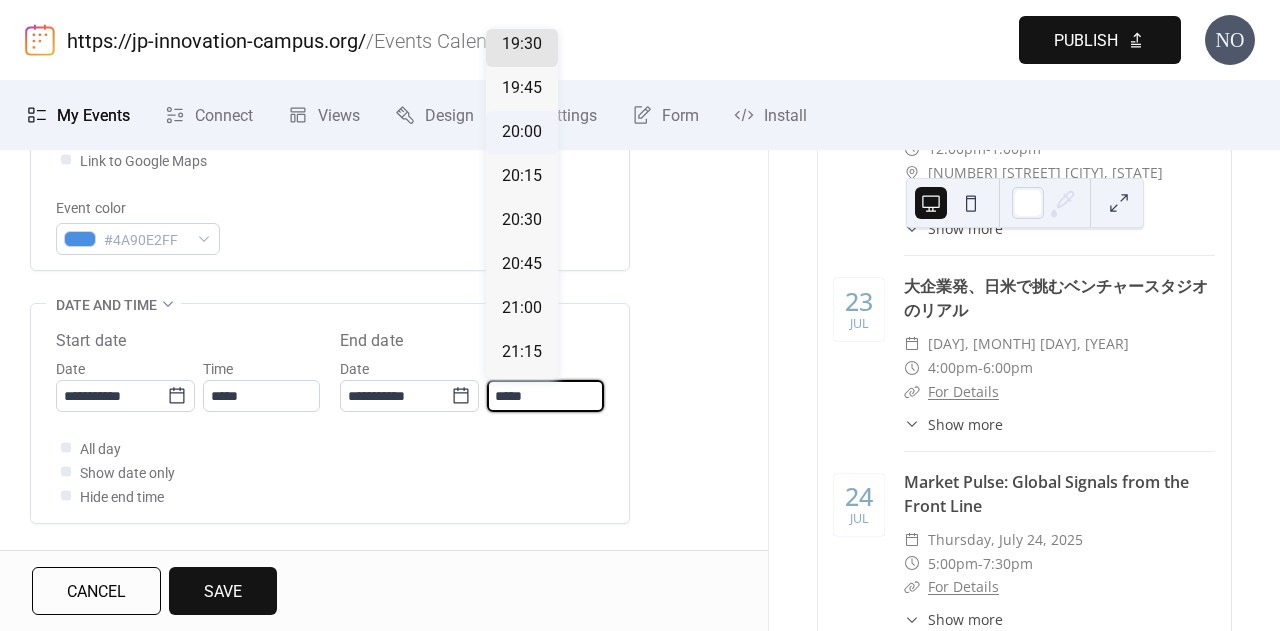 type on "*****" 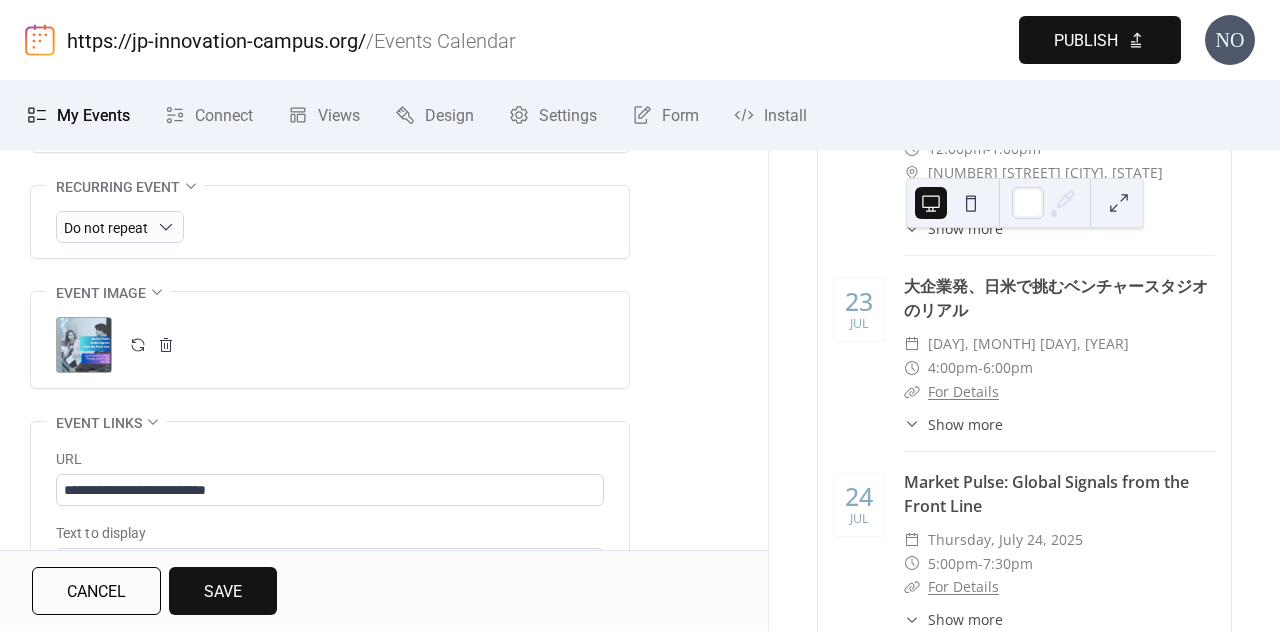 scroll, scrollTop: 912, scrollLeft: 0, axis: vertical 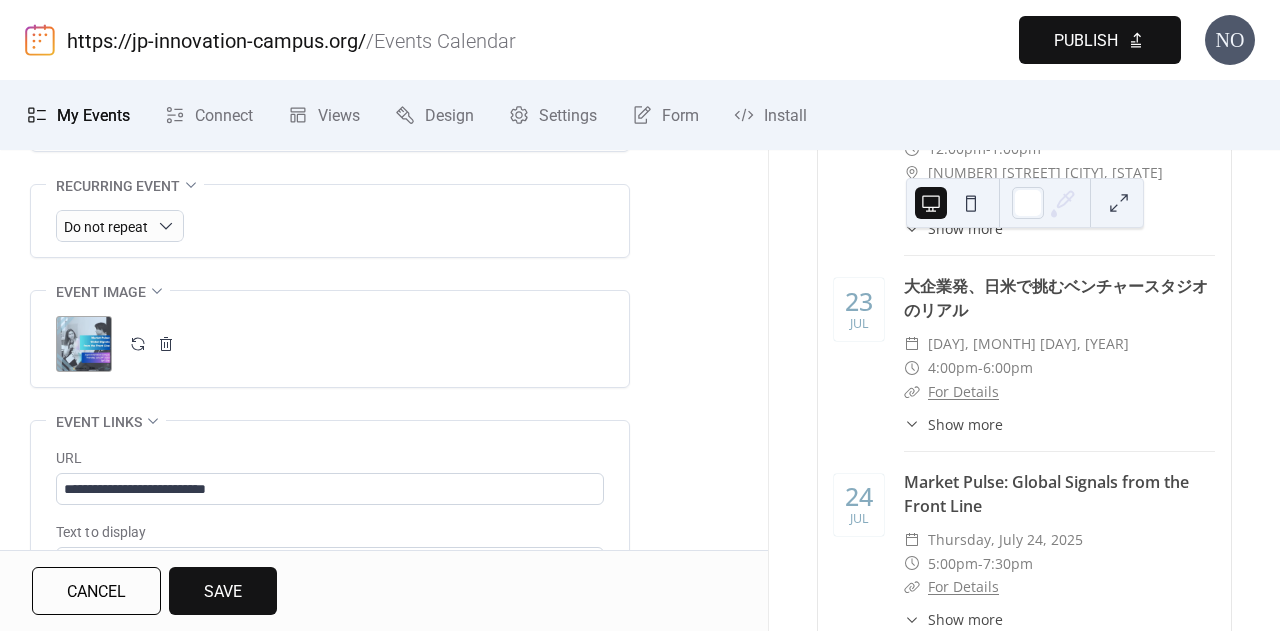 click at bounding box center (138, 344) 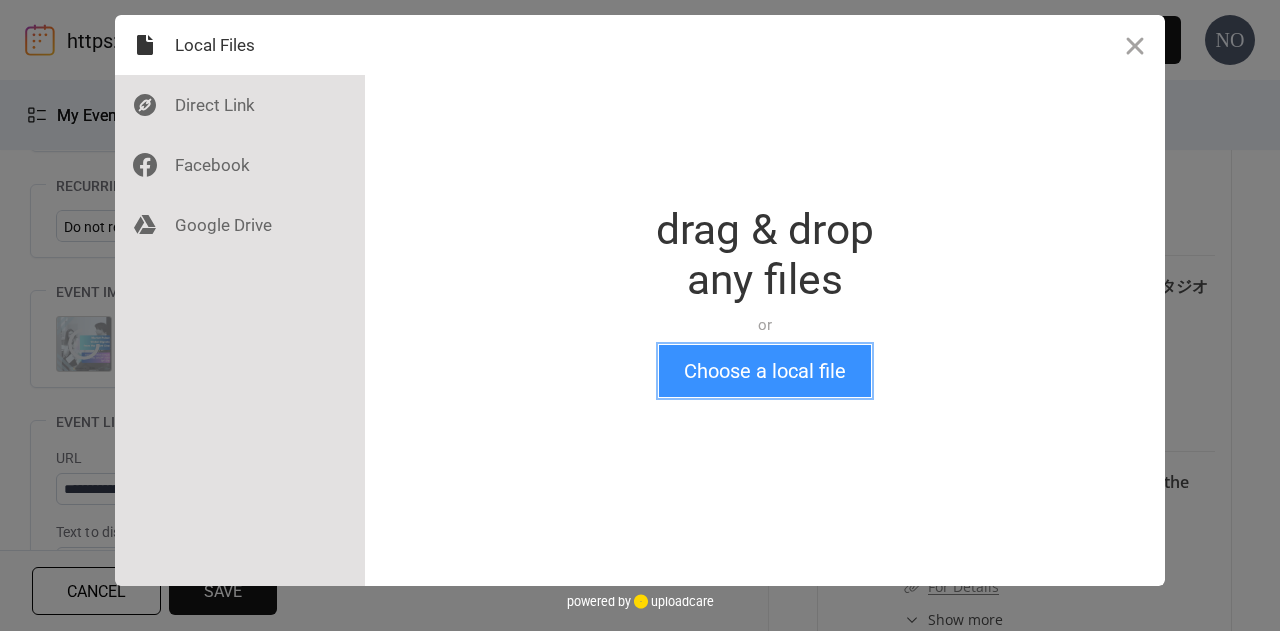 click on "Choose a local file" at bounding box center [765, 371] 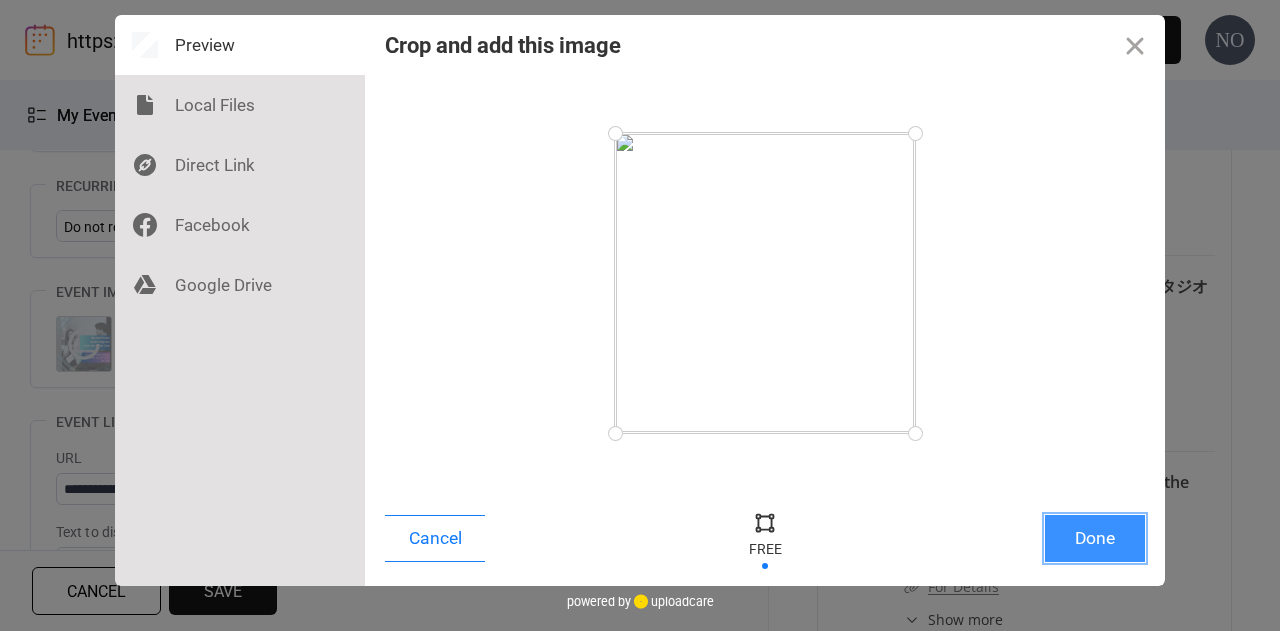 click on "Done" at bounding box center [1095, 538] 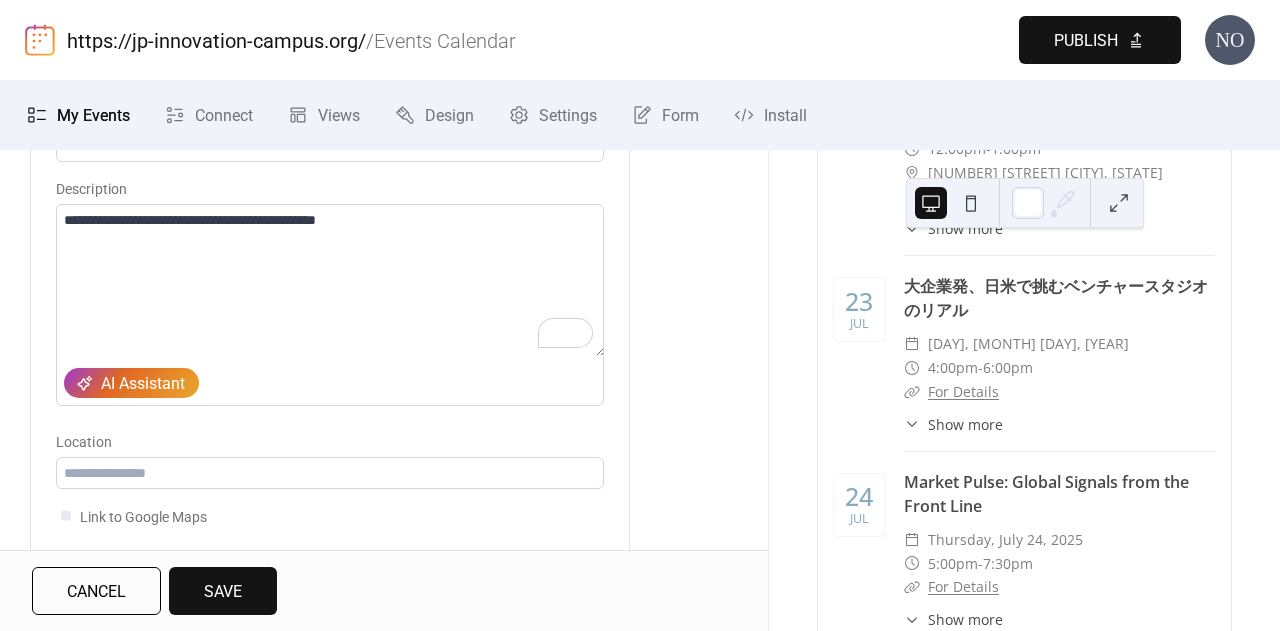 scroll, scrollTop: 0, scrollLeft: 0, axis: both 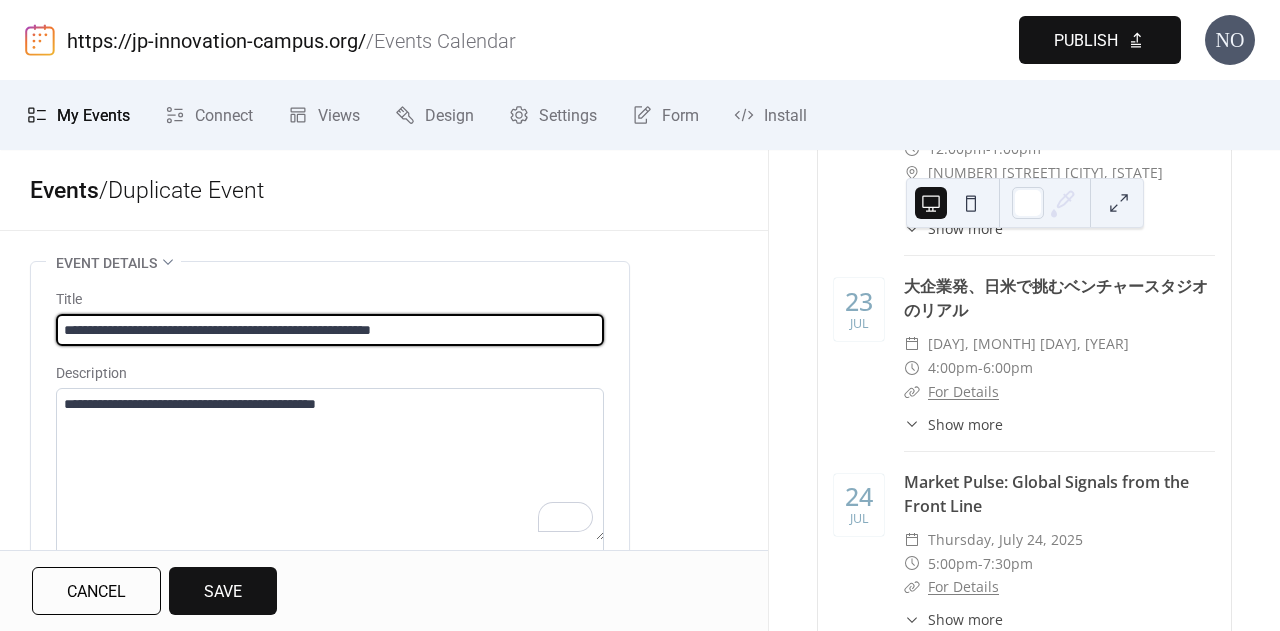 drag, startPoint x: 467, startPoint y: 334, endPoint x: 0, endPoint y: 343, distance: 467.08673 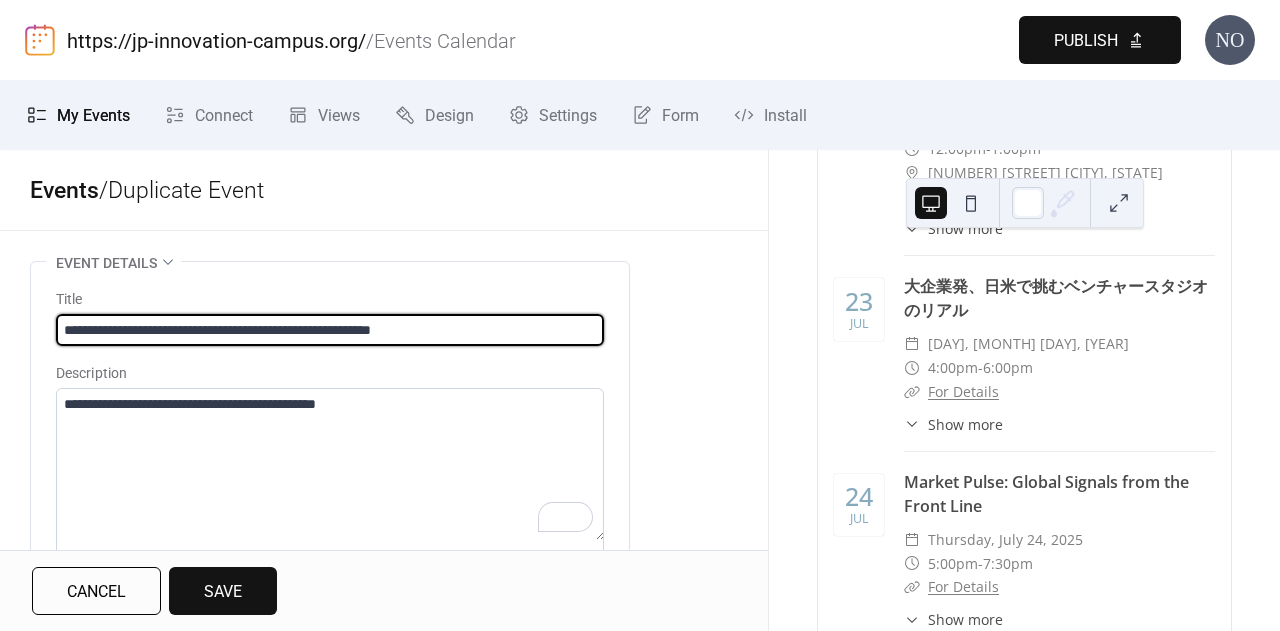 click on "**********" at bounding box center (384, 1033) 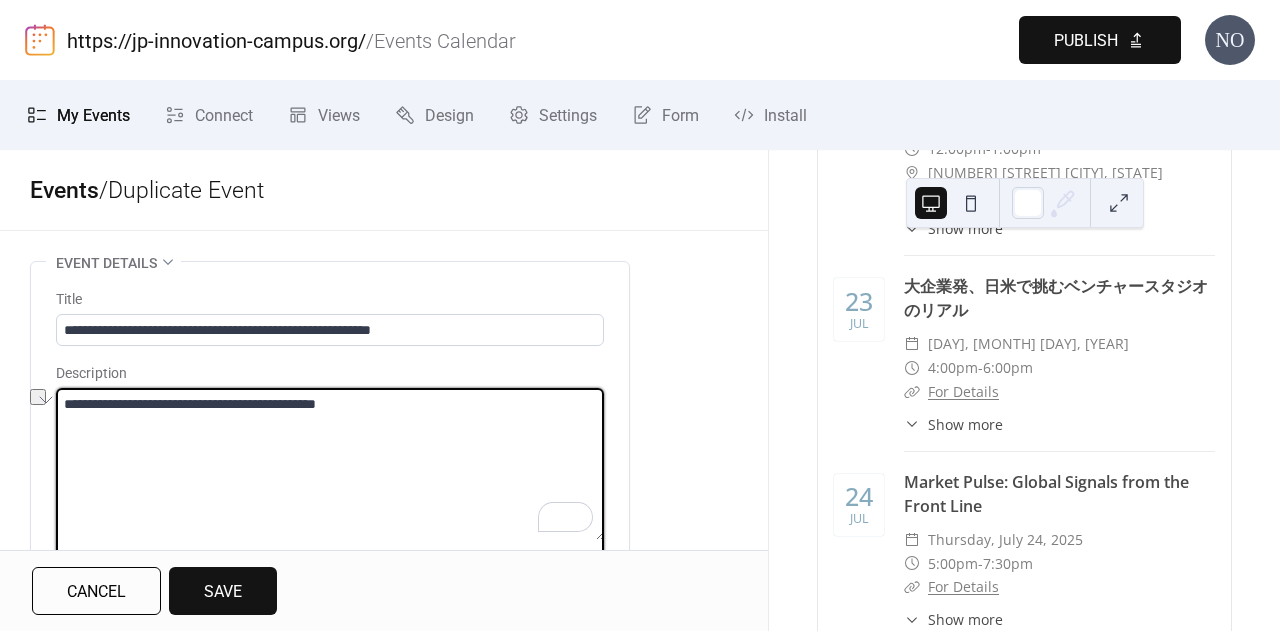 drag, startPoint x: 380, startPoint y: 411, endPoint x: 129, endPoint y: 403, distance: 251.12746 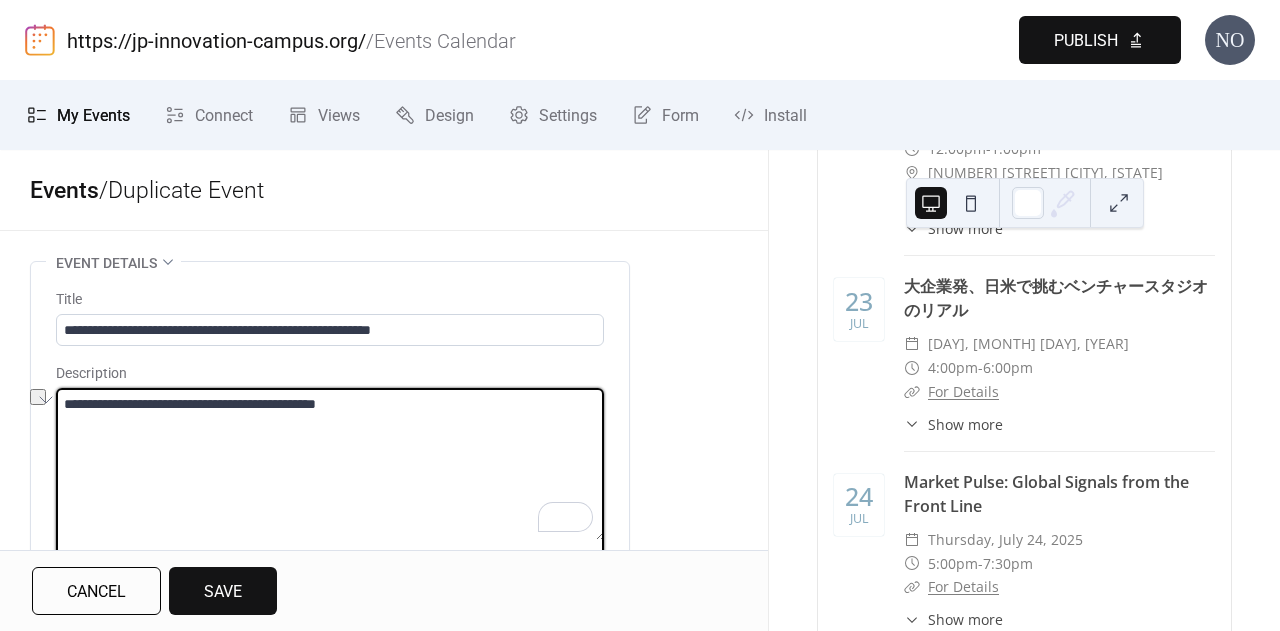 click on "**********" at bounding box center [330, 464] 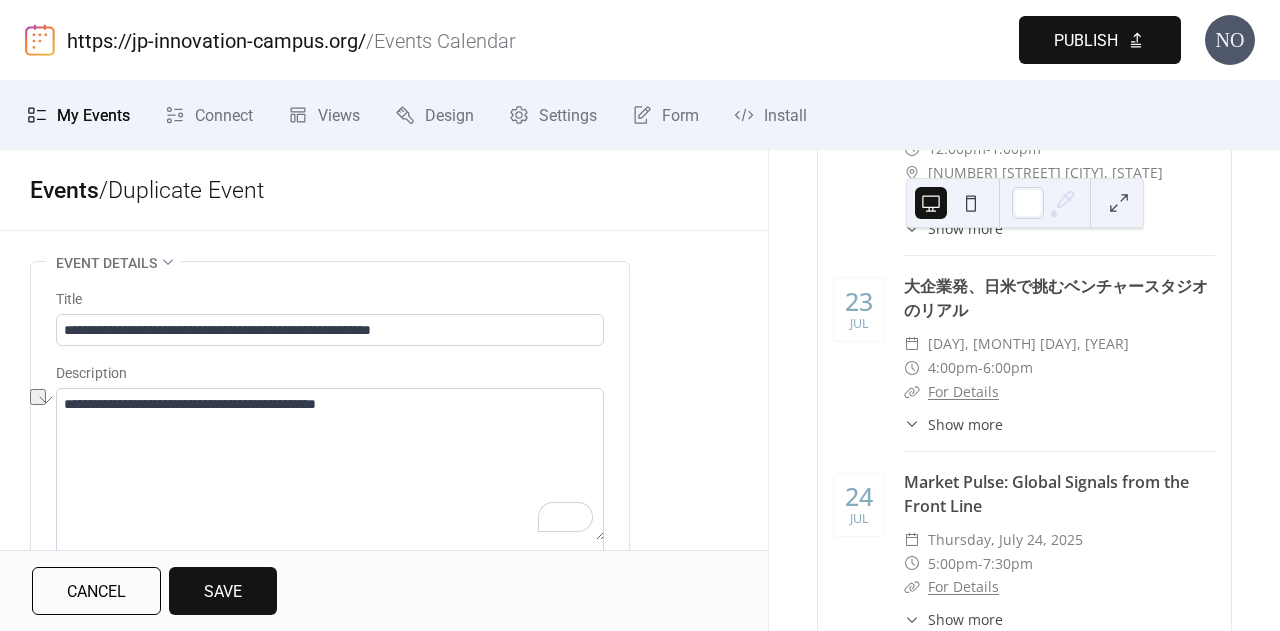 click on "**********" at bounding box center (384, 1033) 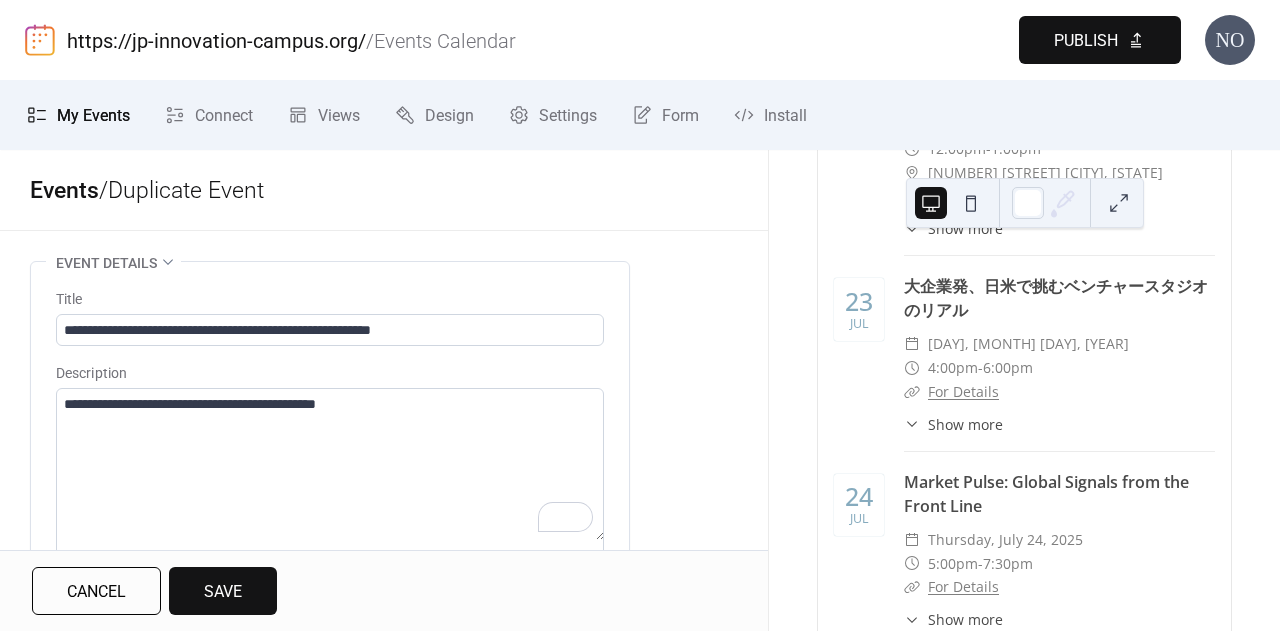 scroll, scrollTop: 297, scrollLeft: 0, axis: vertical 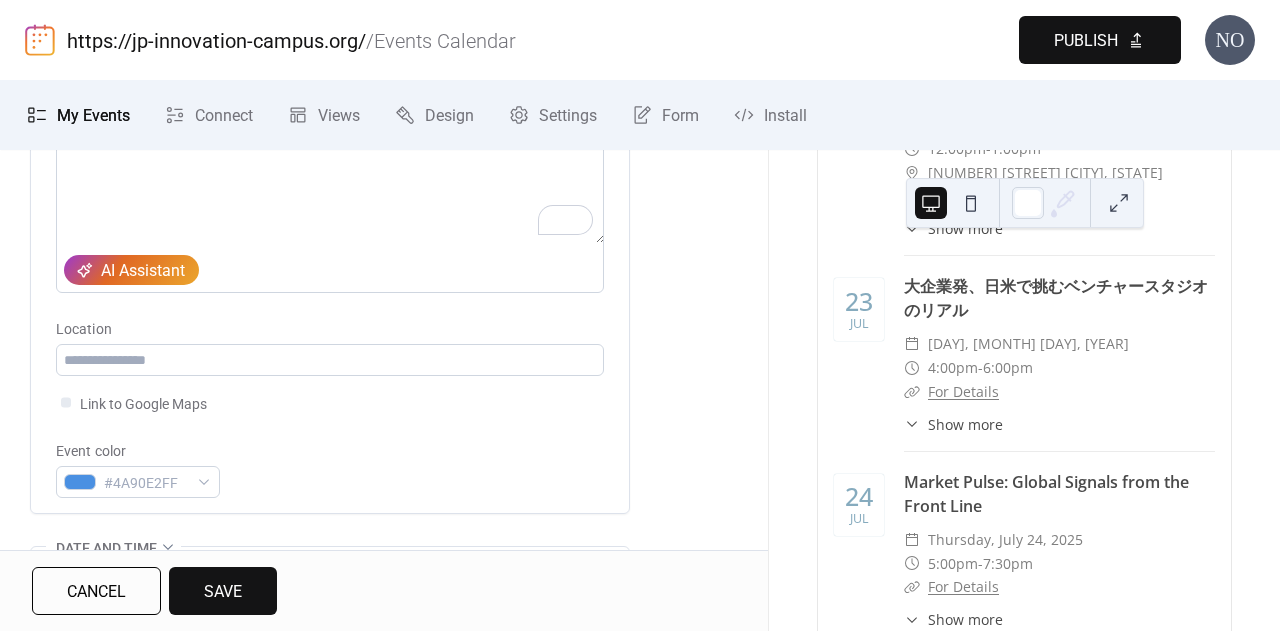 click on "Save" at bounding box center [223, 592] 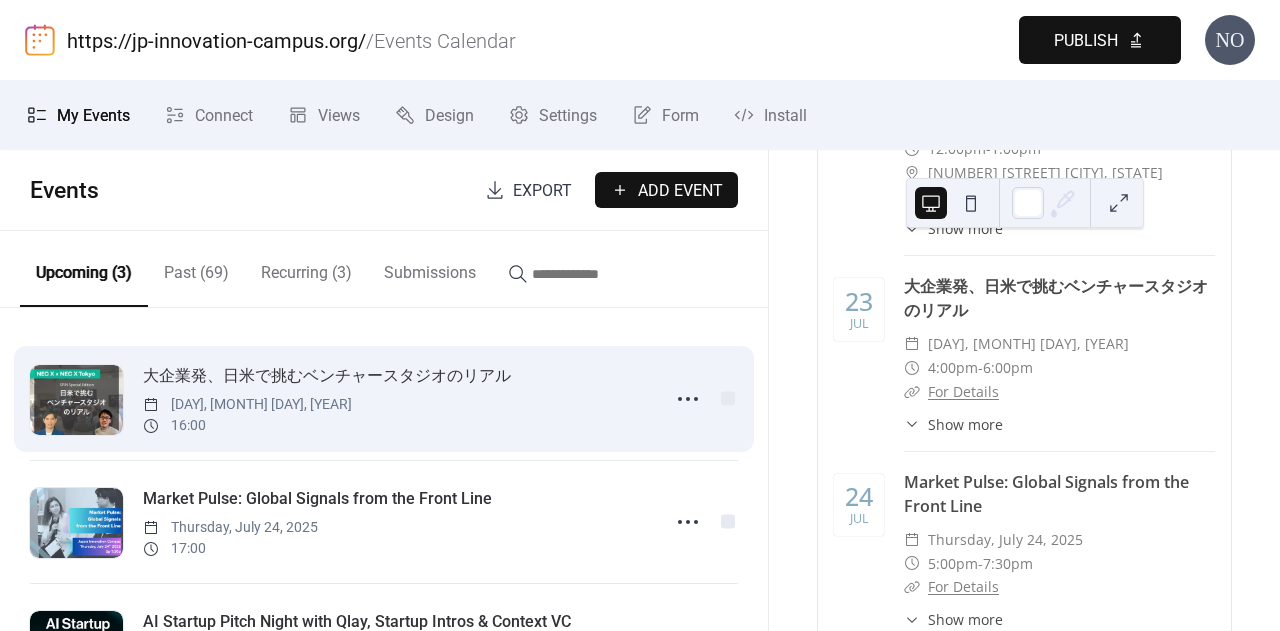 scroll, scrollTop: 105, scrollLeft: 0, axis: vertical 